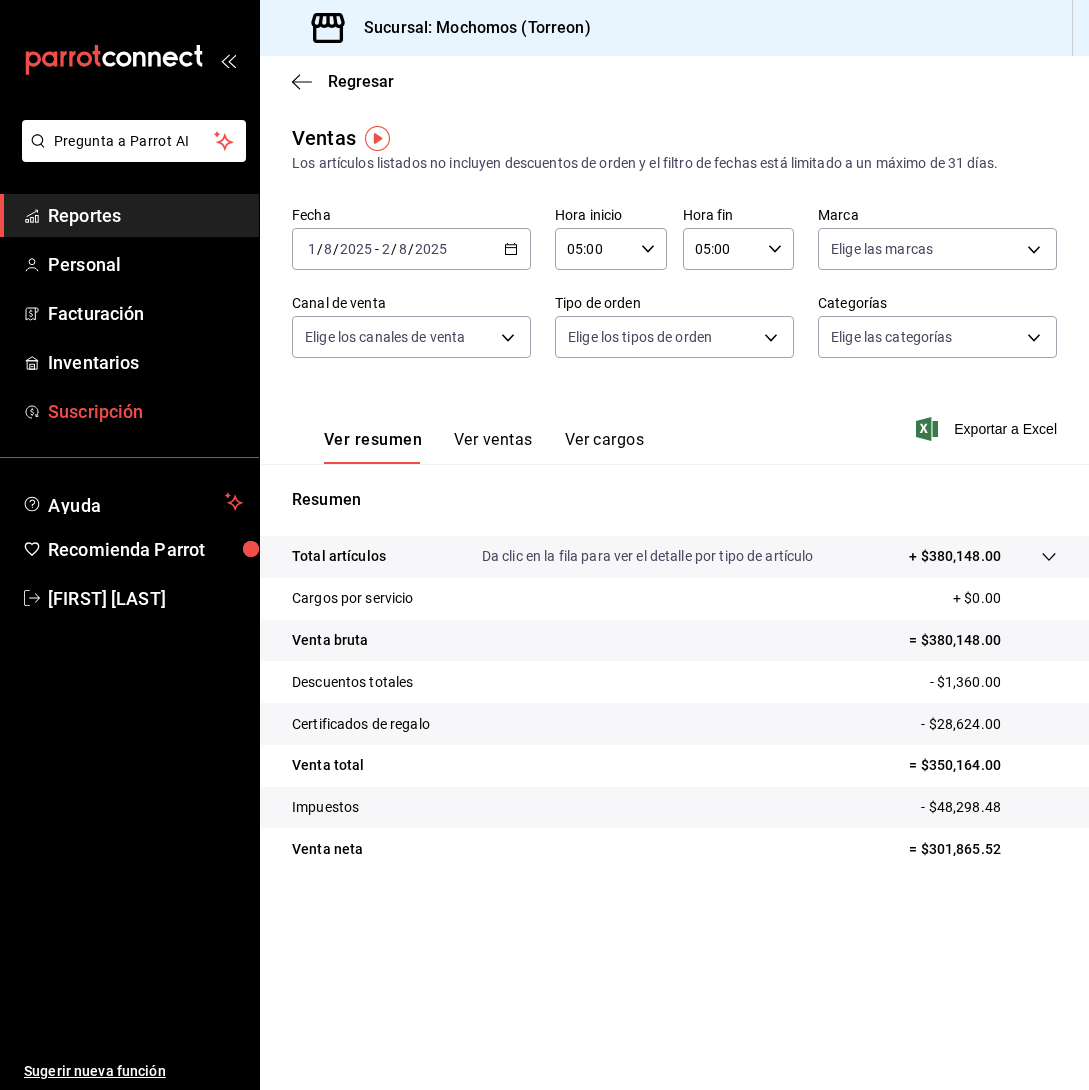 scroll, scrollTop: 0, scrollLeft: 0, axis: both 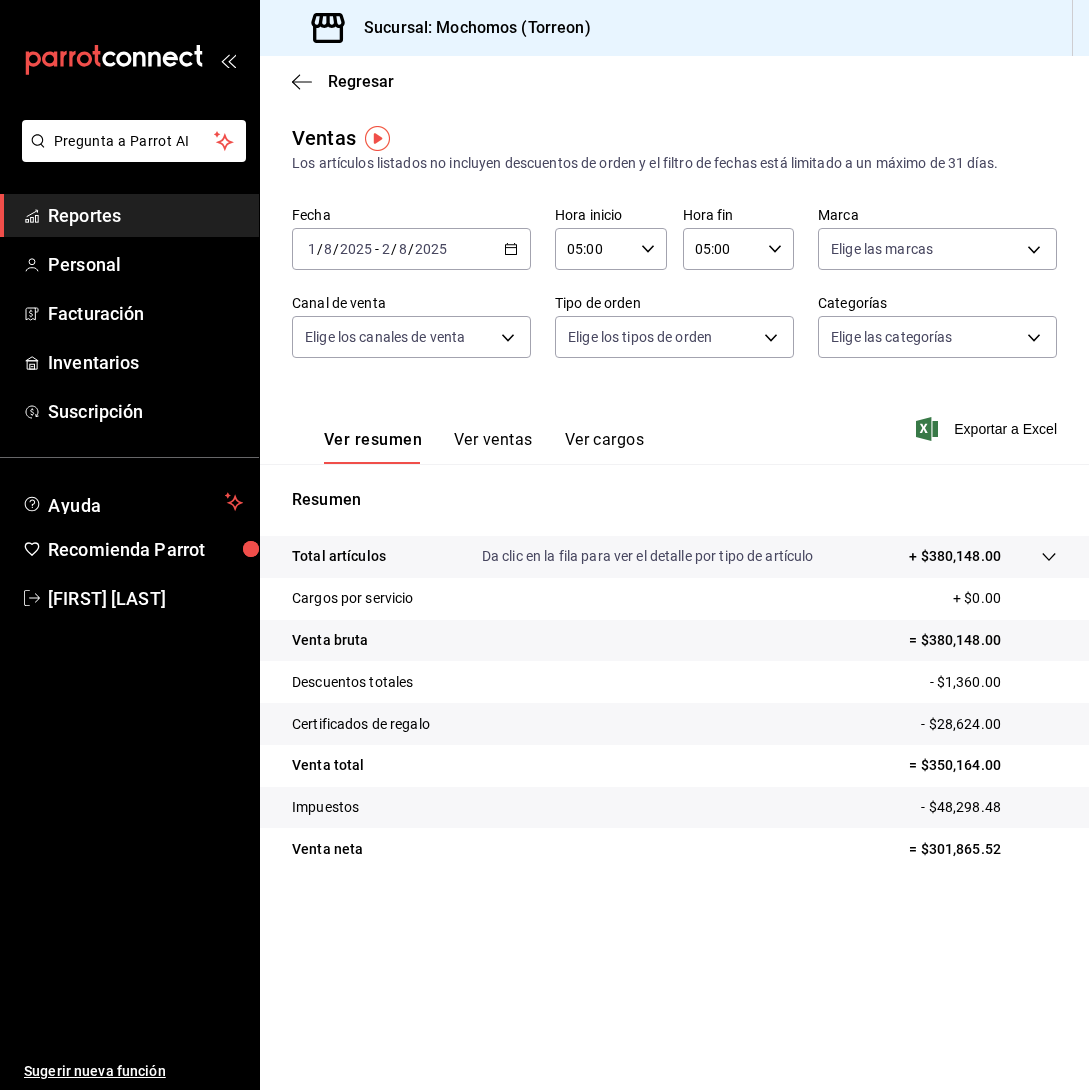 click 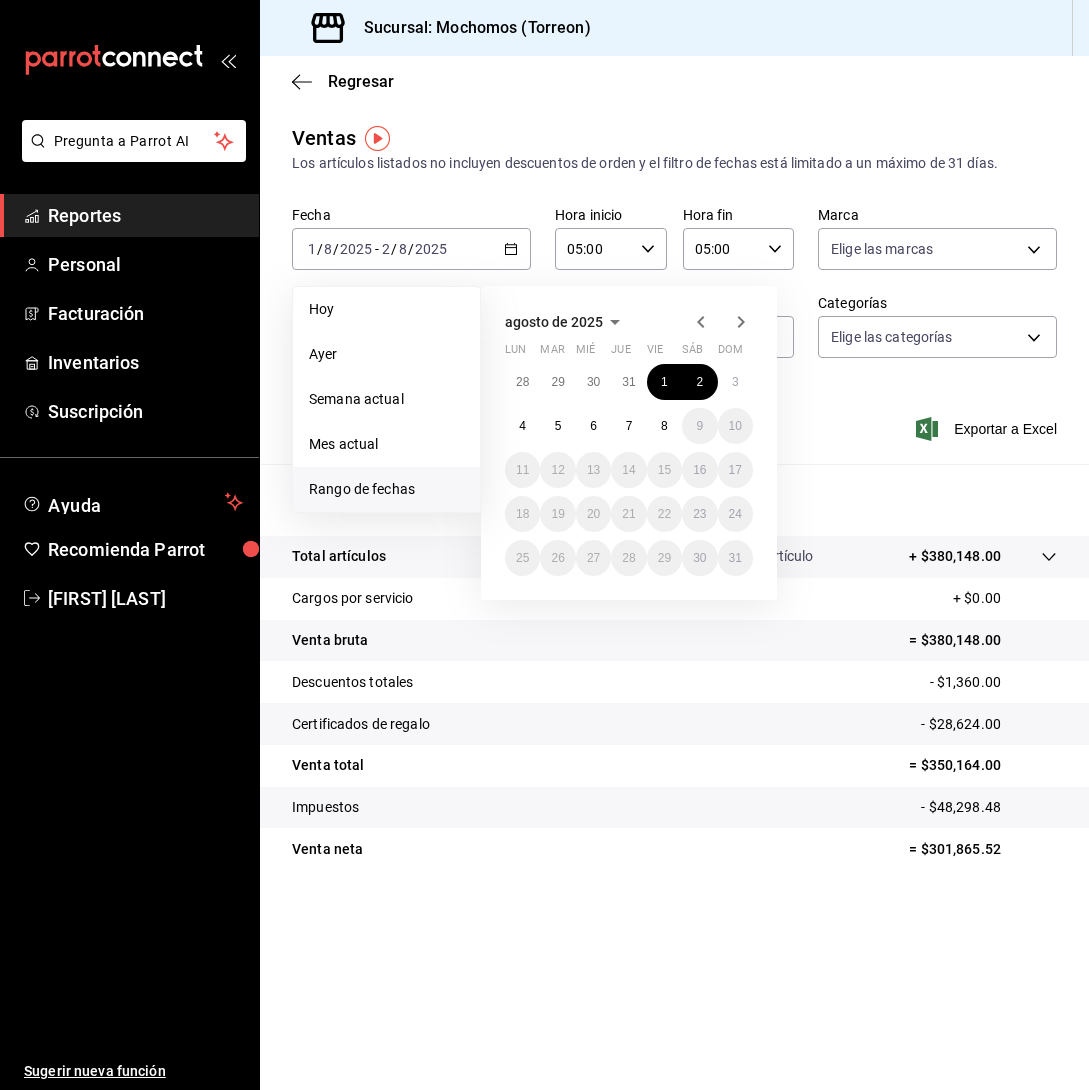 click 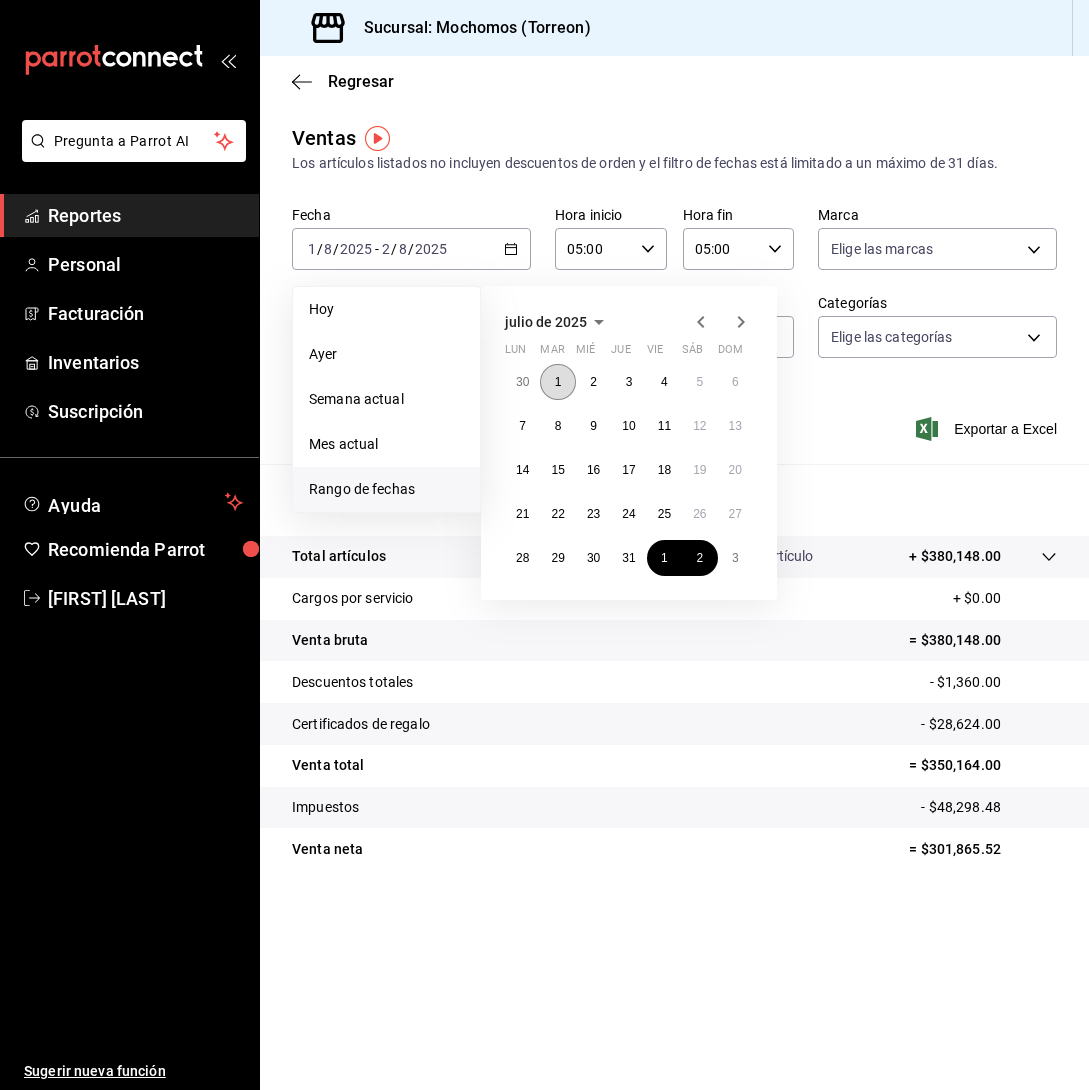click on "1" at bounding box center [557, 382] 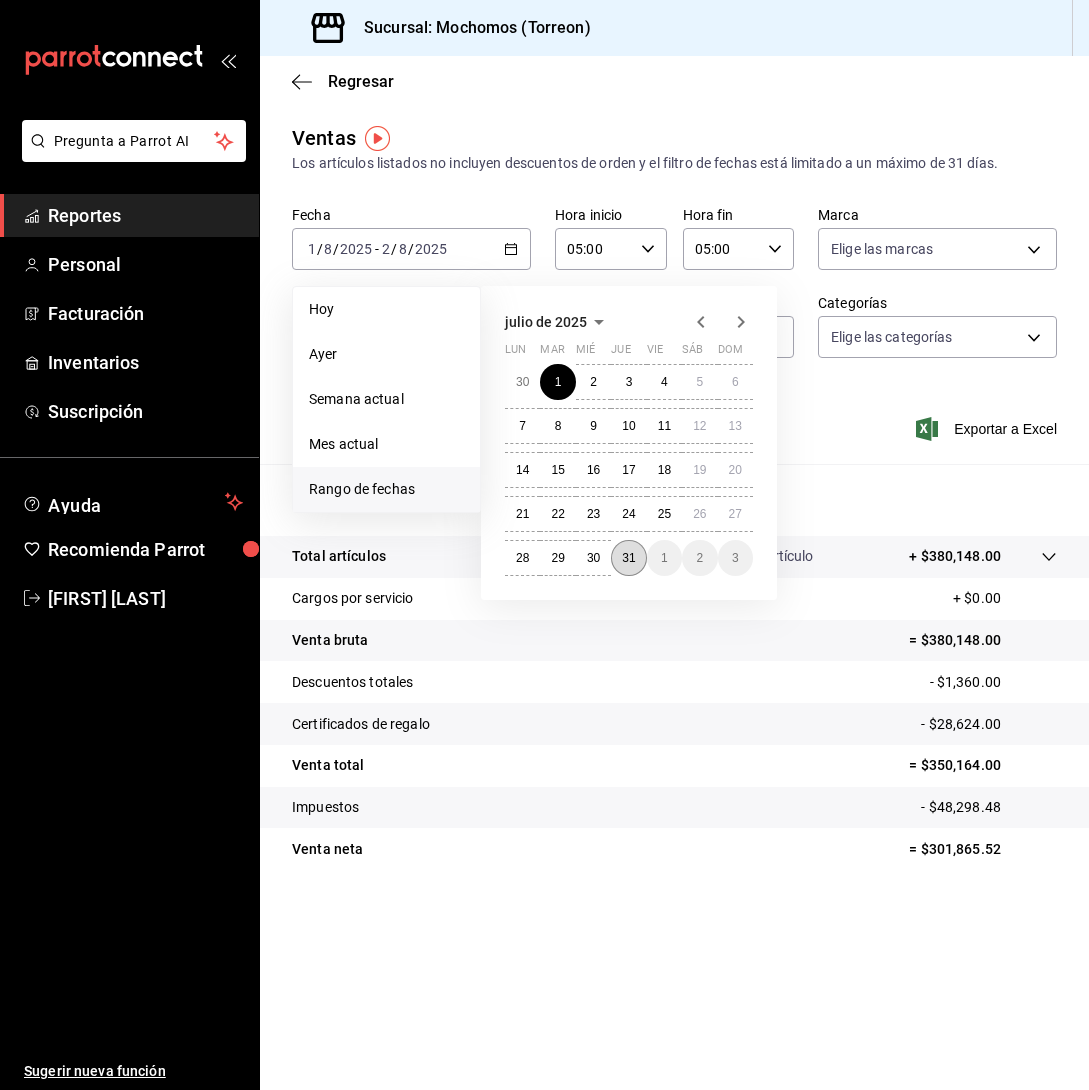 click on "31" at bounding box center [628, 558] 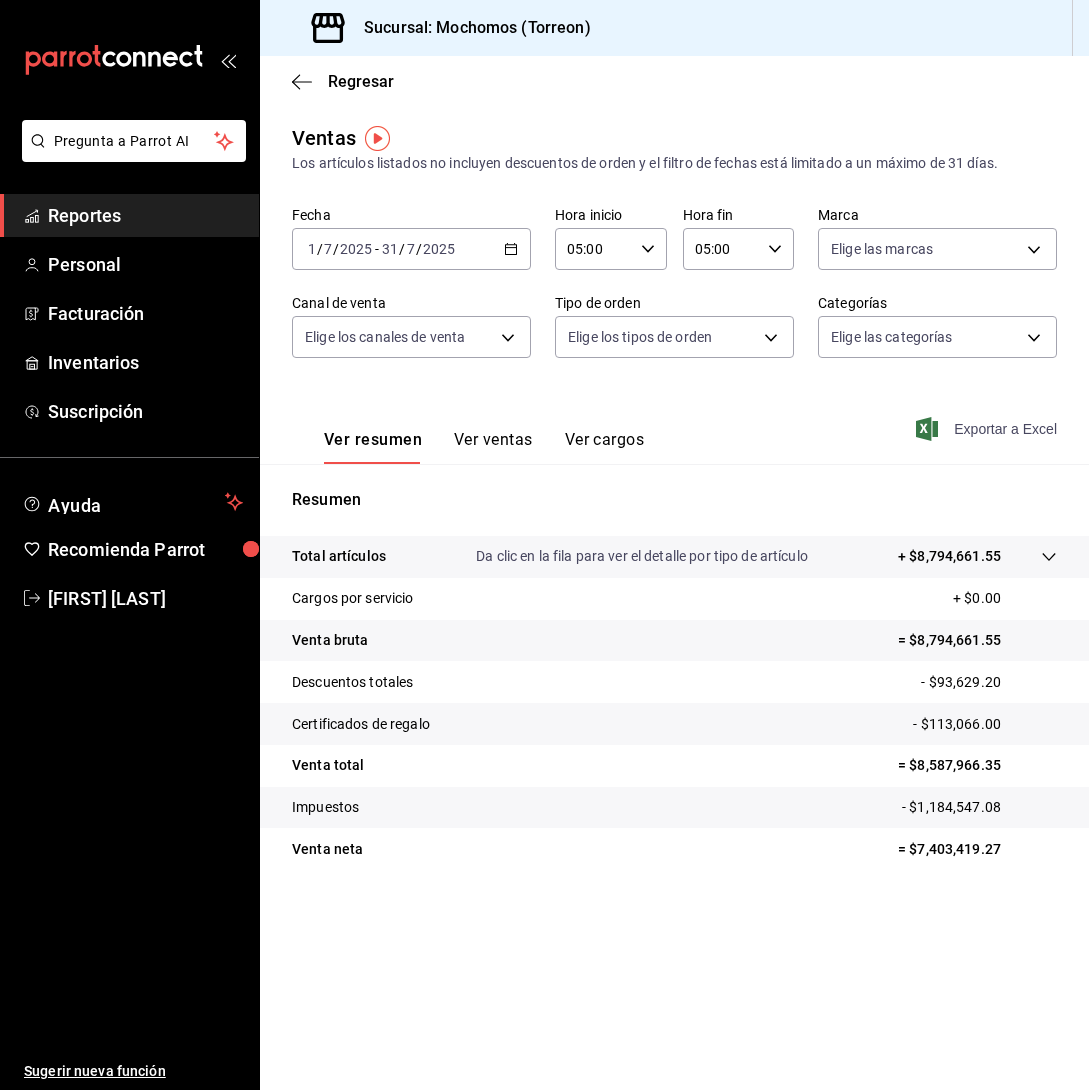 click on "Exportar a Excel" at bounding box center (988, 429) 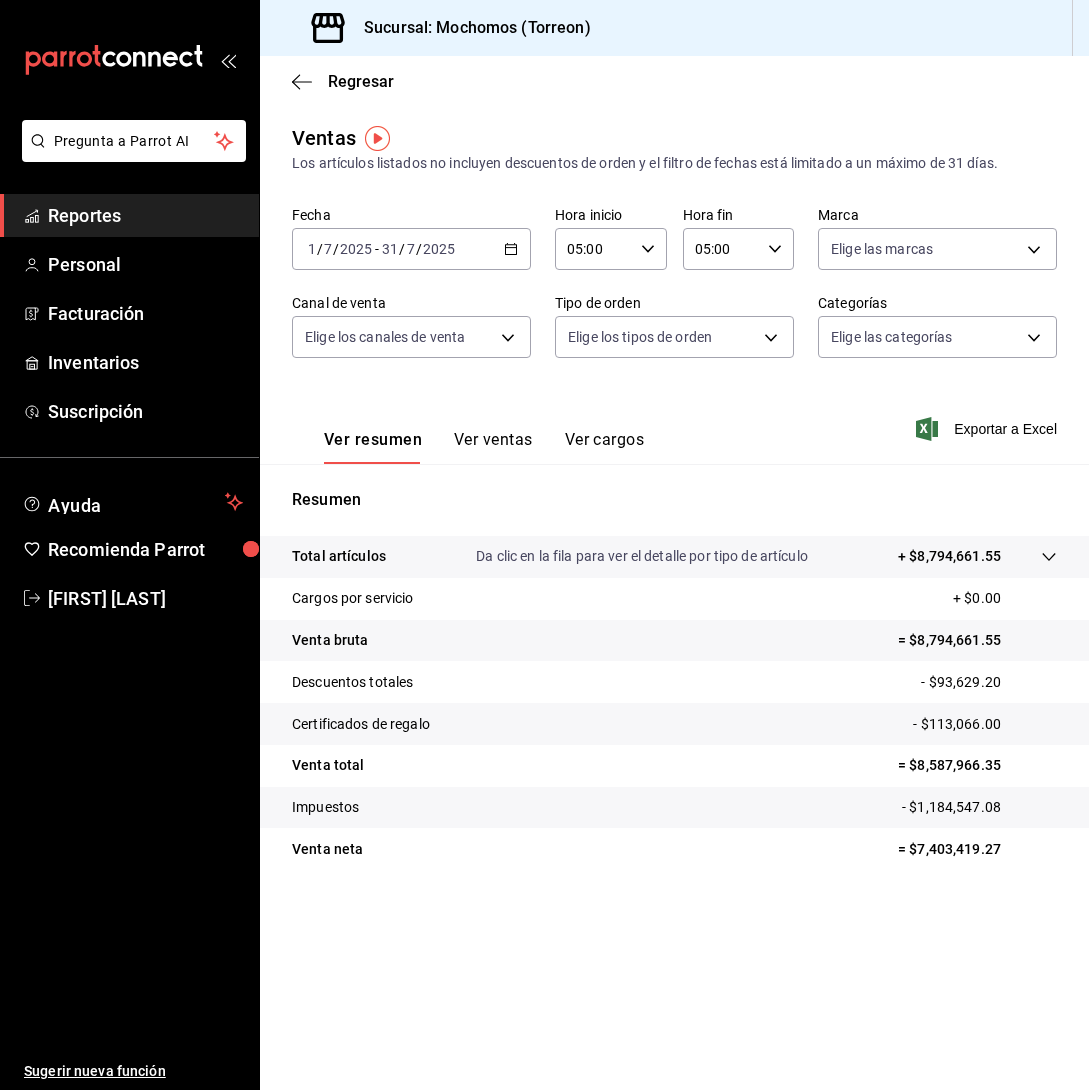 click on "2025-07-01 1 / 7 / 2025 - 2025-07-31 31 / 7 / 2025" at bounding box center [411, 249] 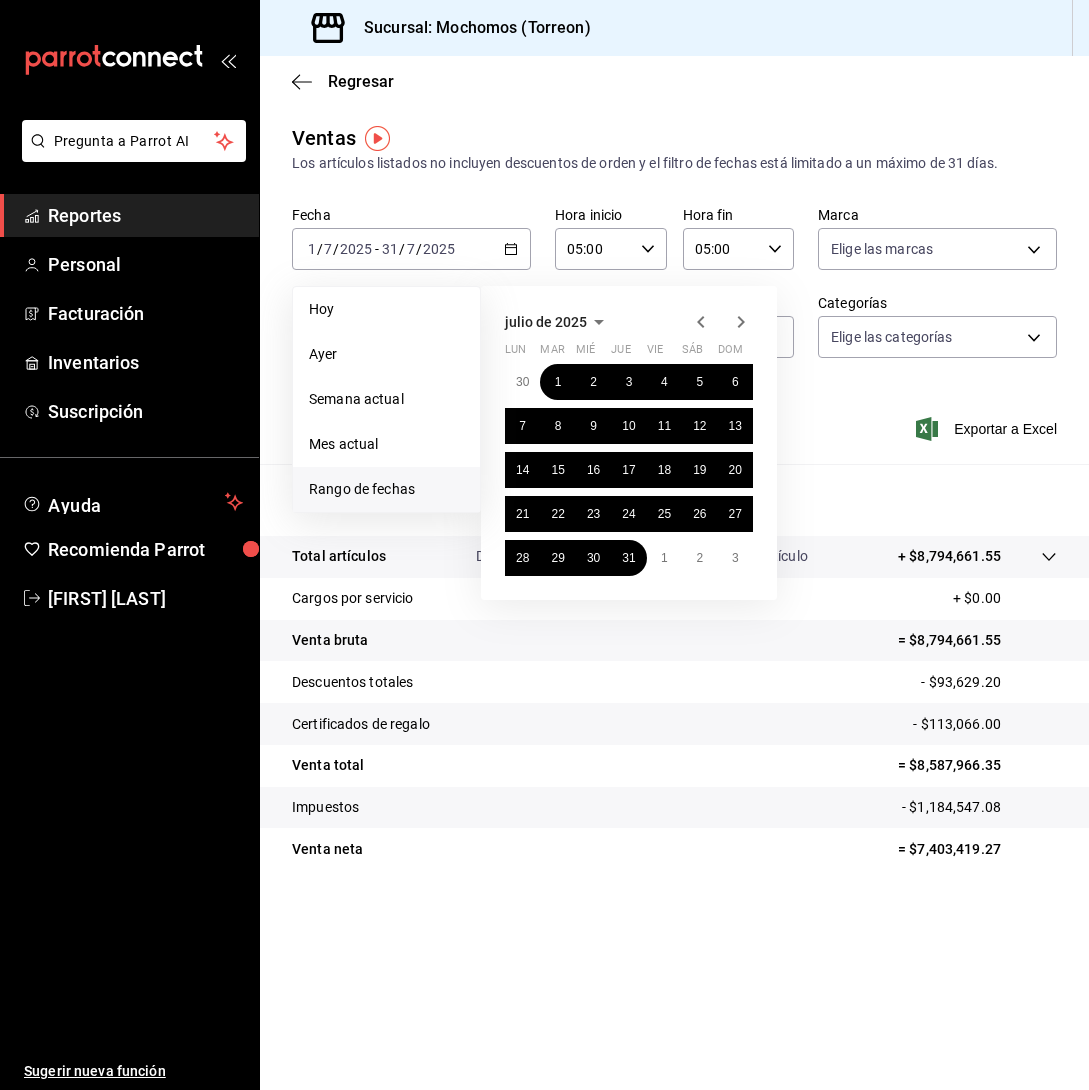 click 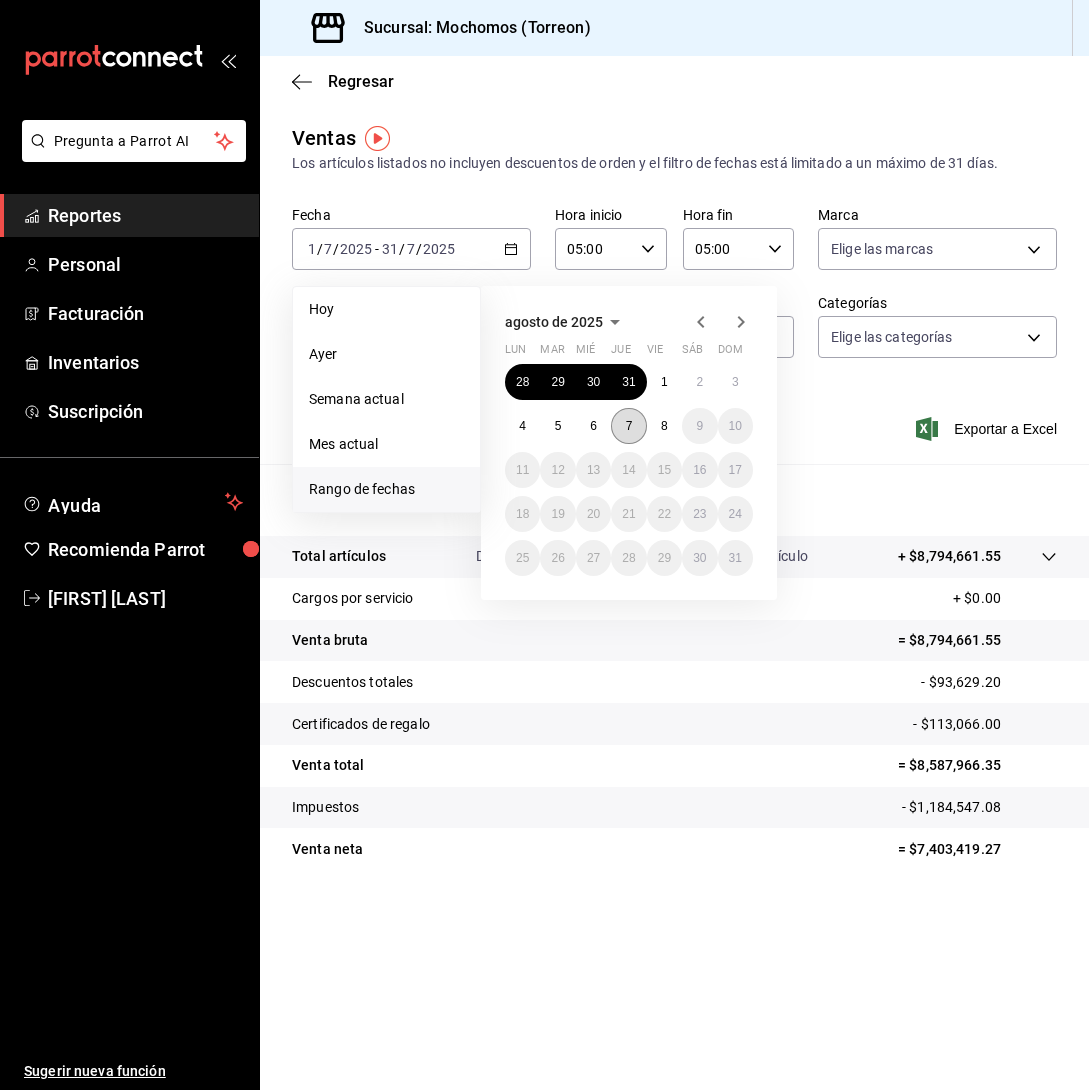 click on "7" at bounding box center (629, 426) 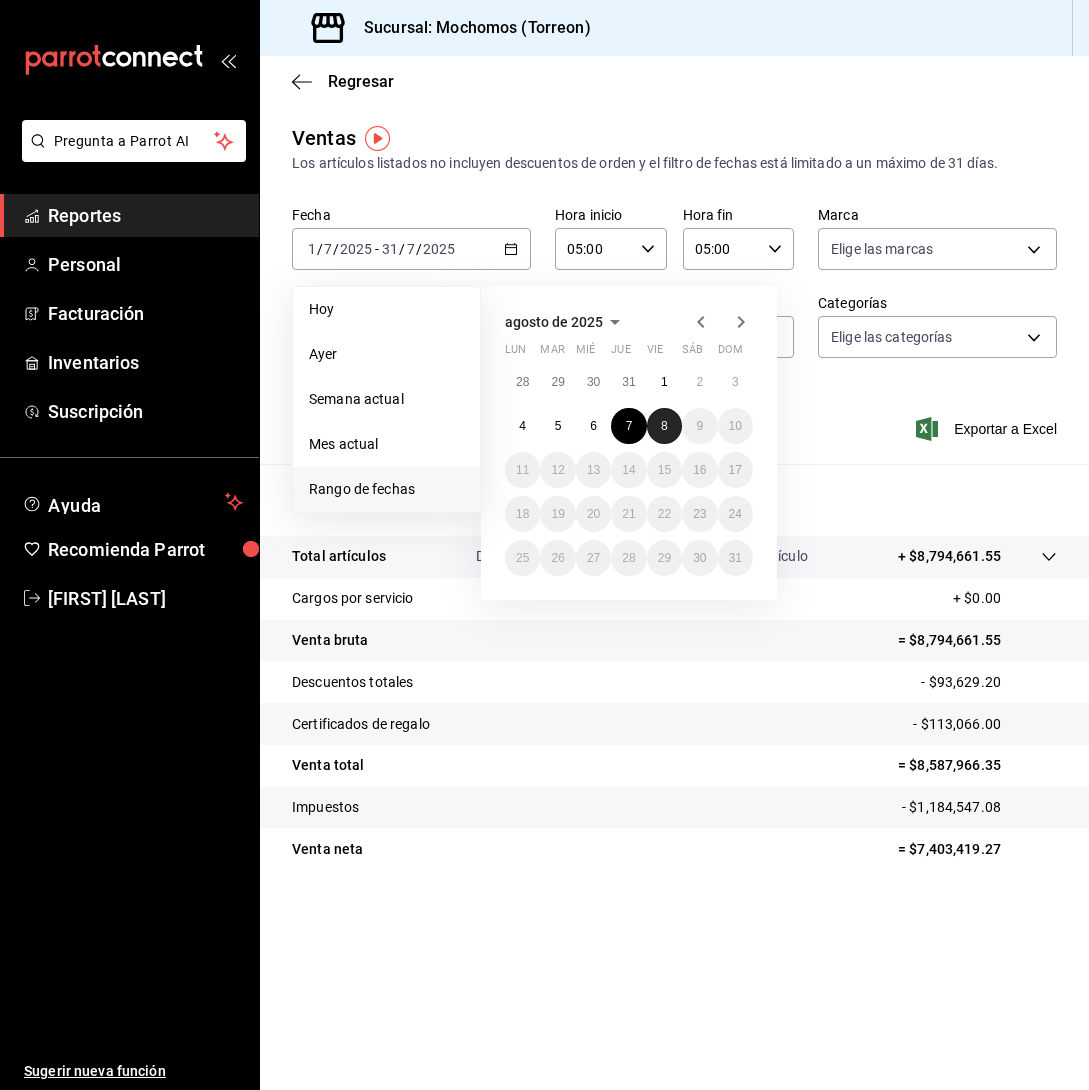 click on "8" at bounding box center [664, 426] 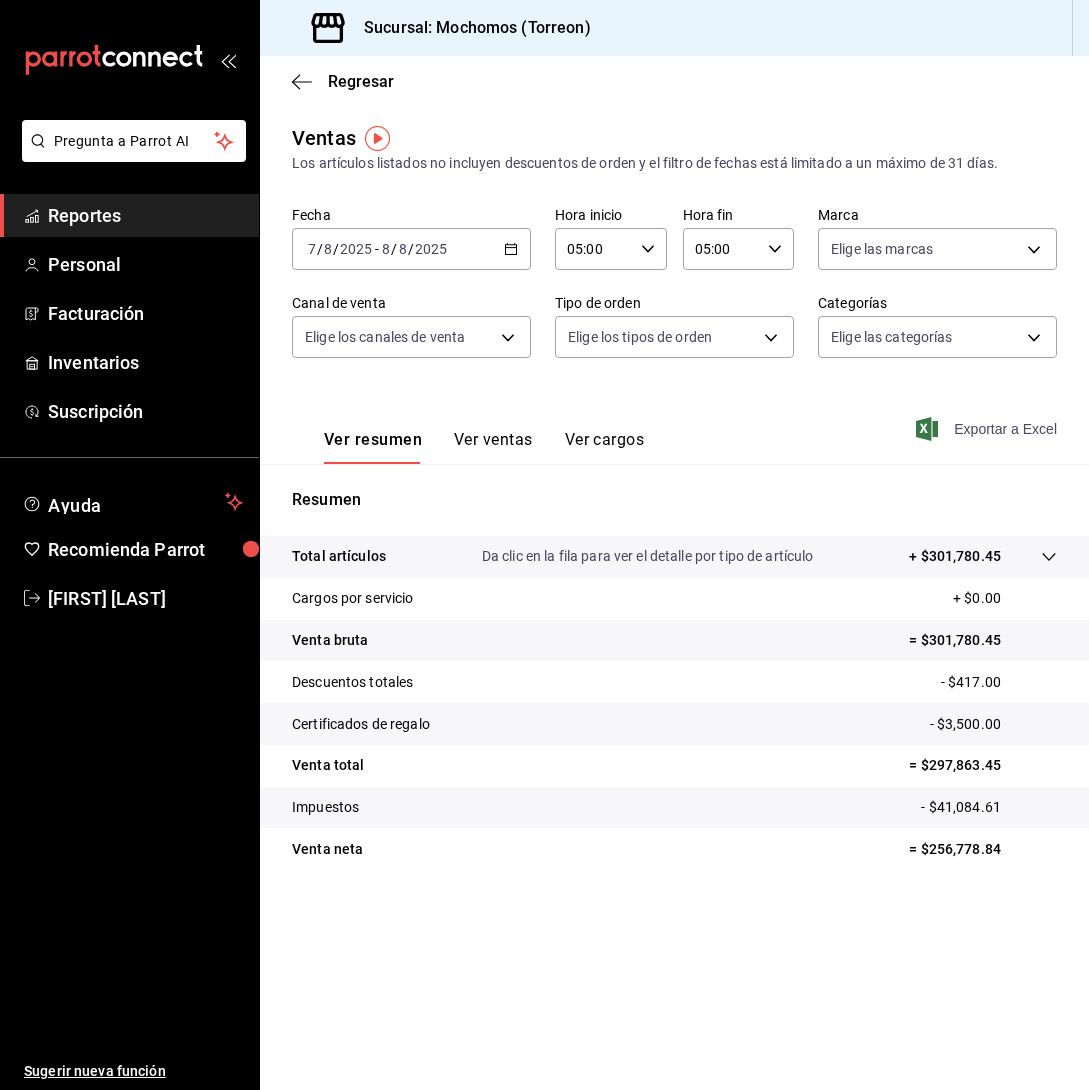 click on "Exportar a Excel" at bounding box center [988, 429] 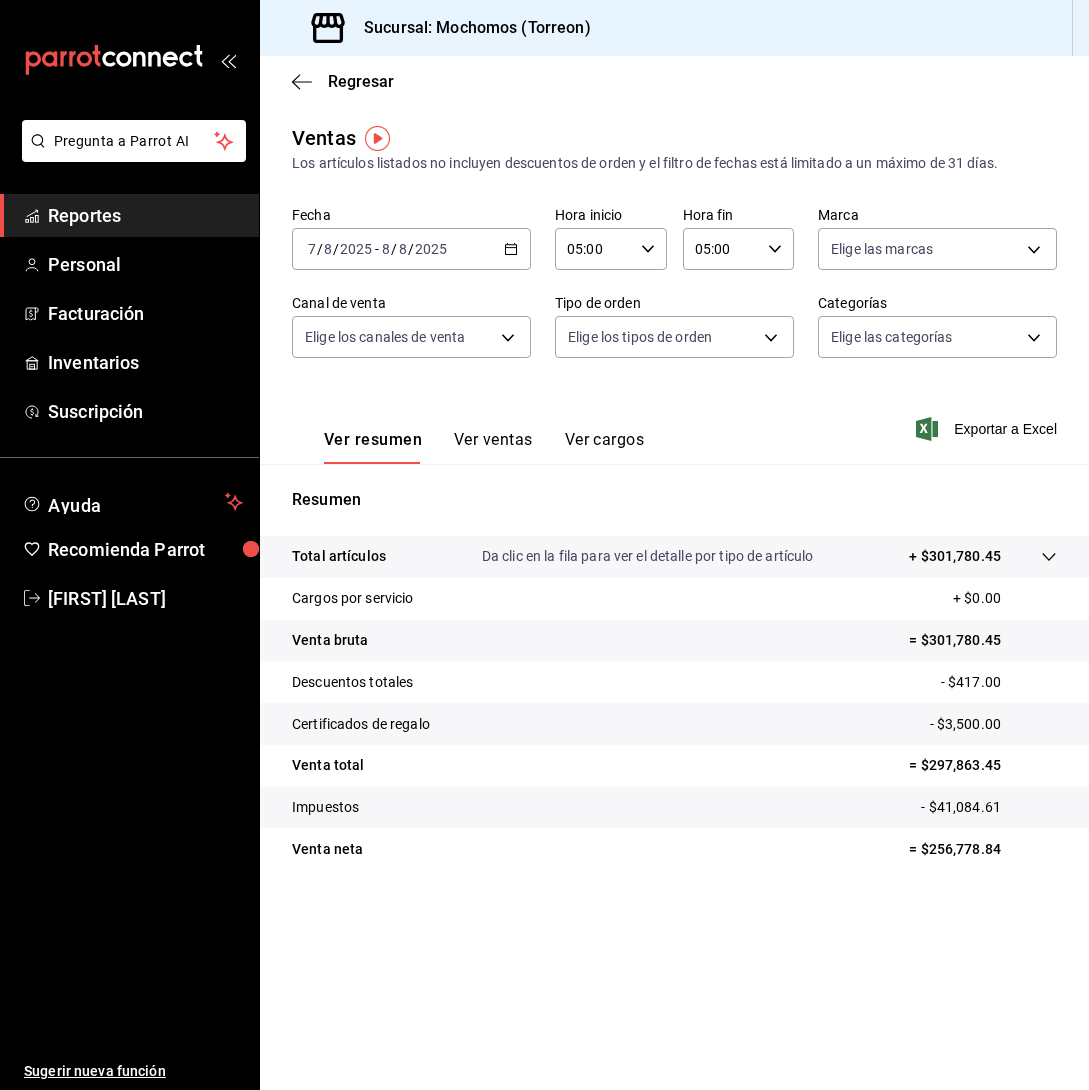 click on "Reportes" at bounding box center (145, 215) 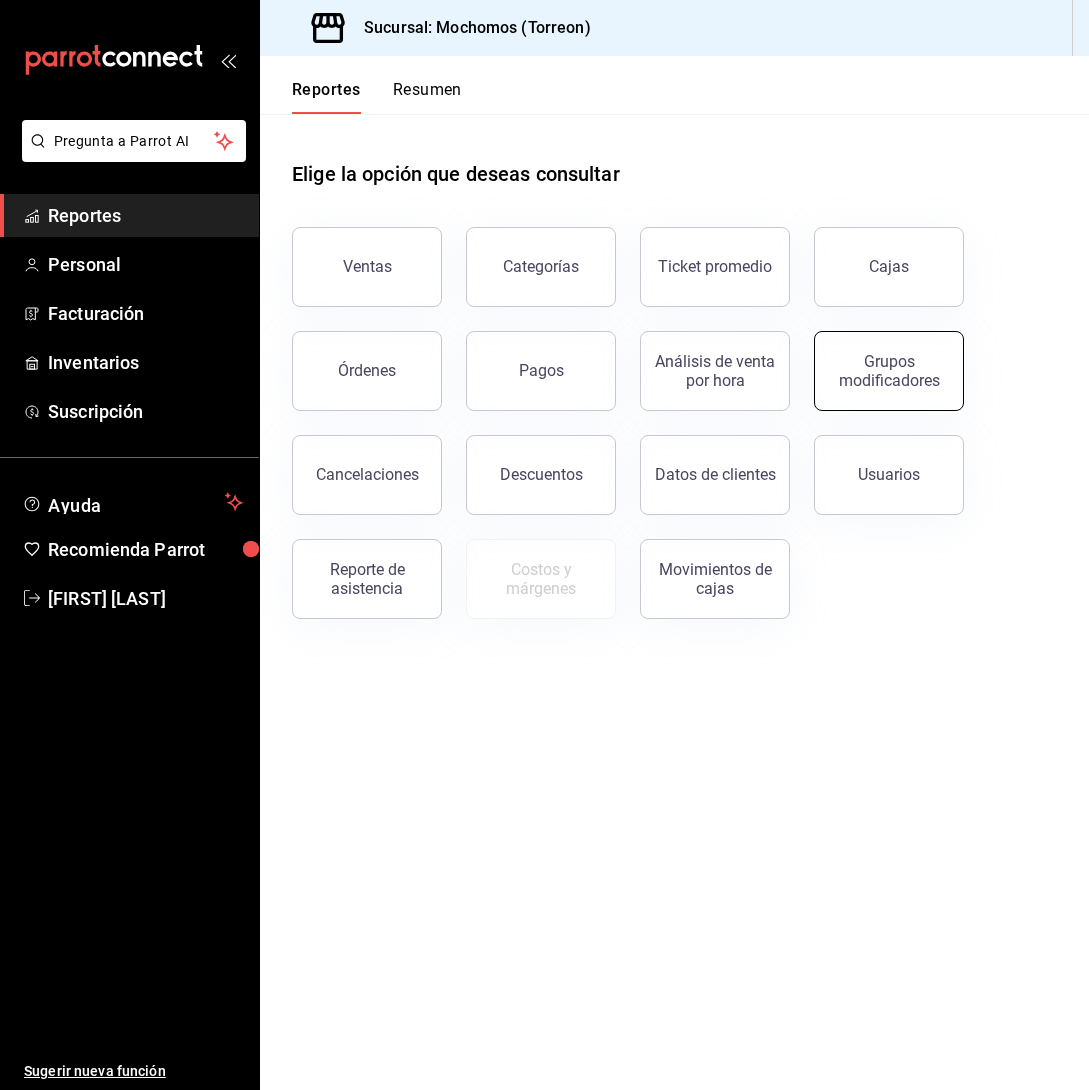 click on "Grupos modificadores" at bounding box center [889, 371] 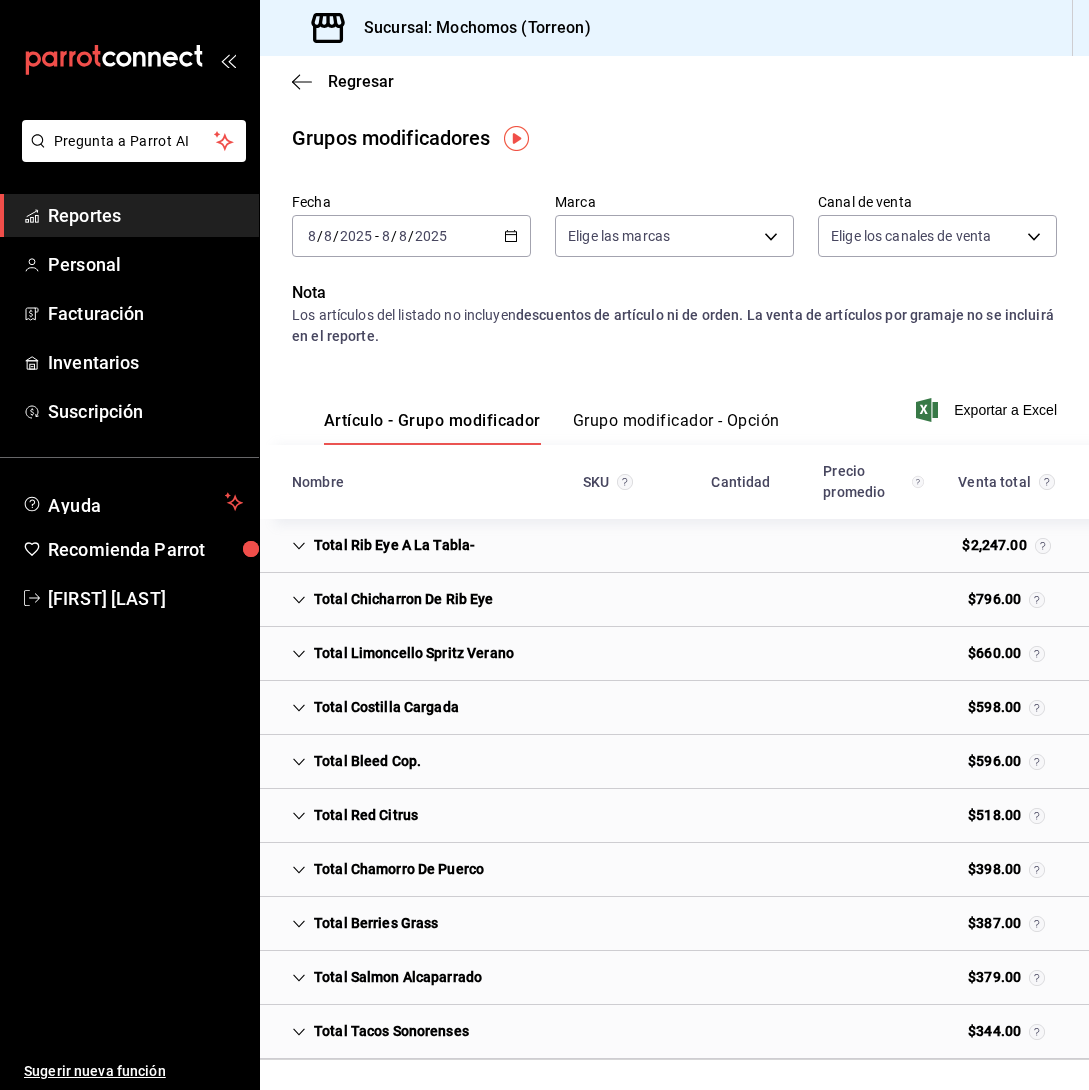 click on "2025-08-08 8 / 8 / 2025 - 2025-08-08 8 / 8 / 2025" at bounding box center (411, 236) 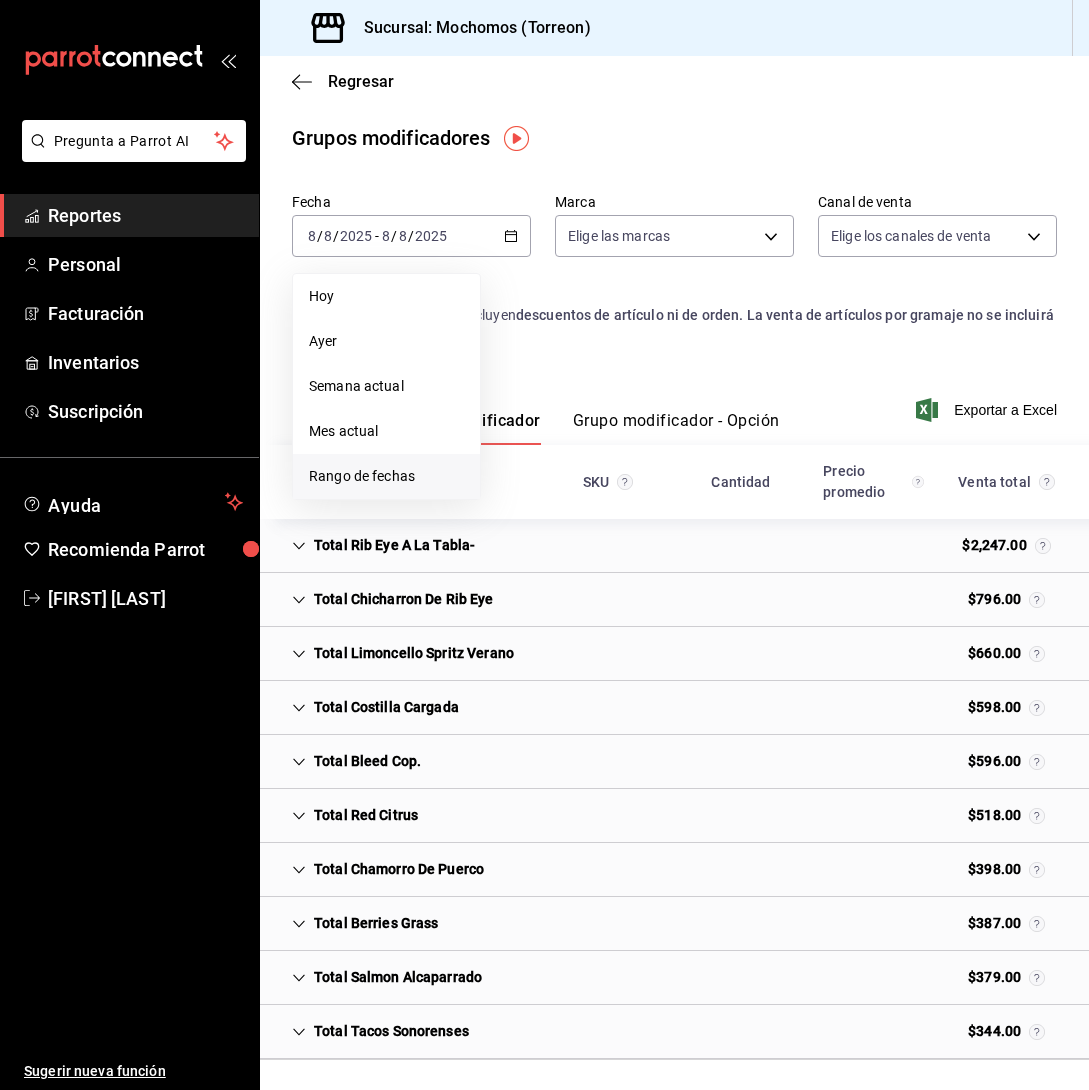 click on "Rango de fechas" at bounding box center (386, 476) 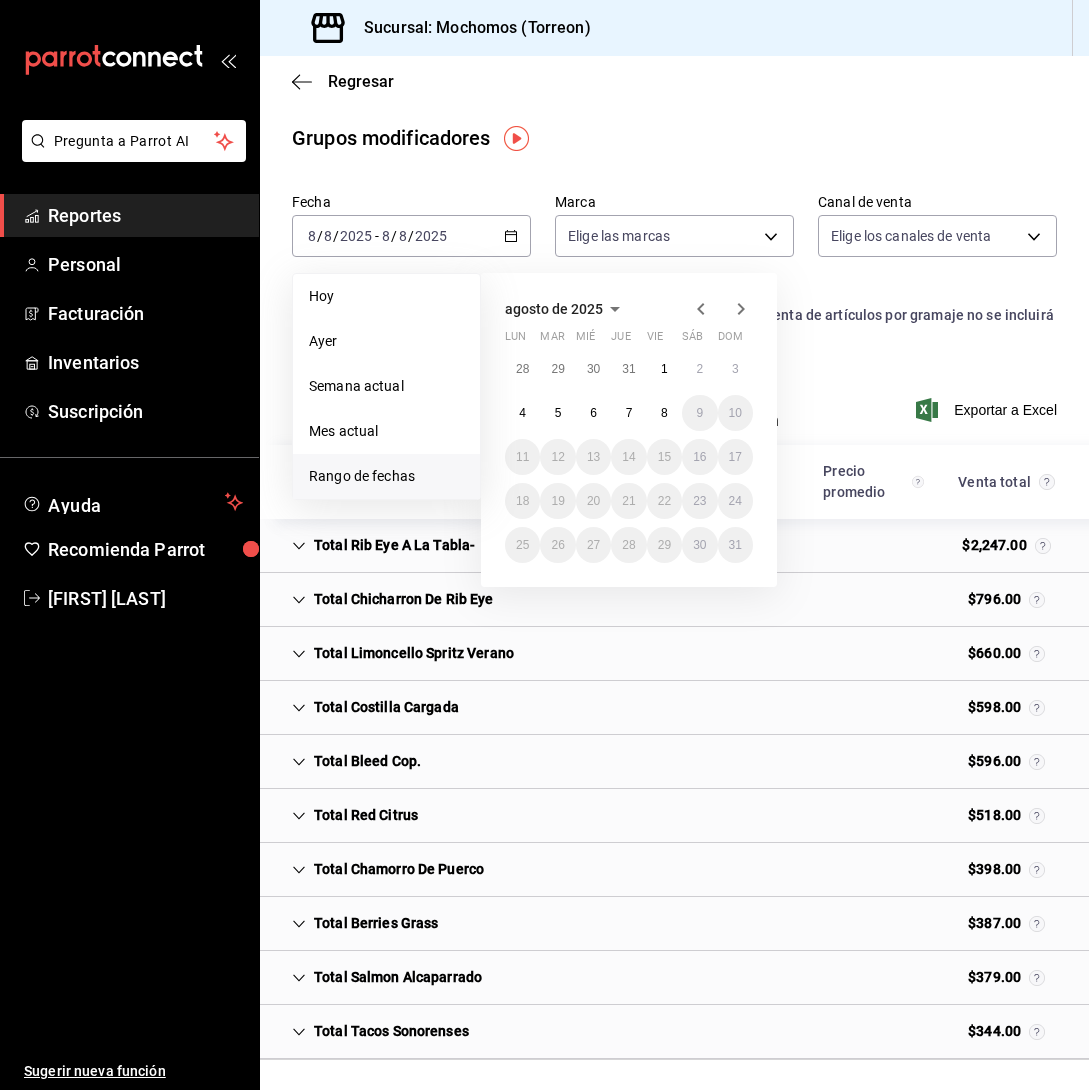 click 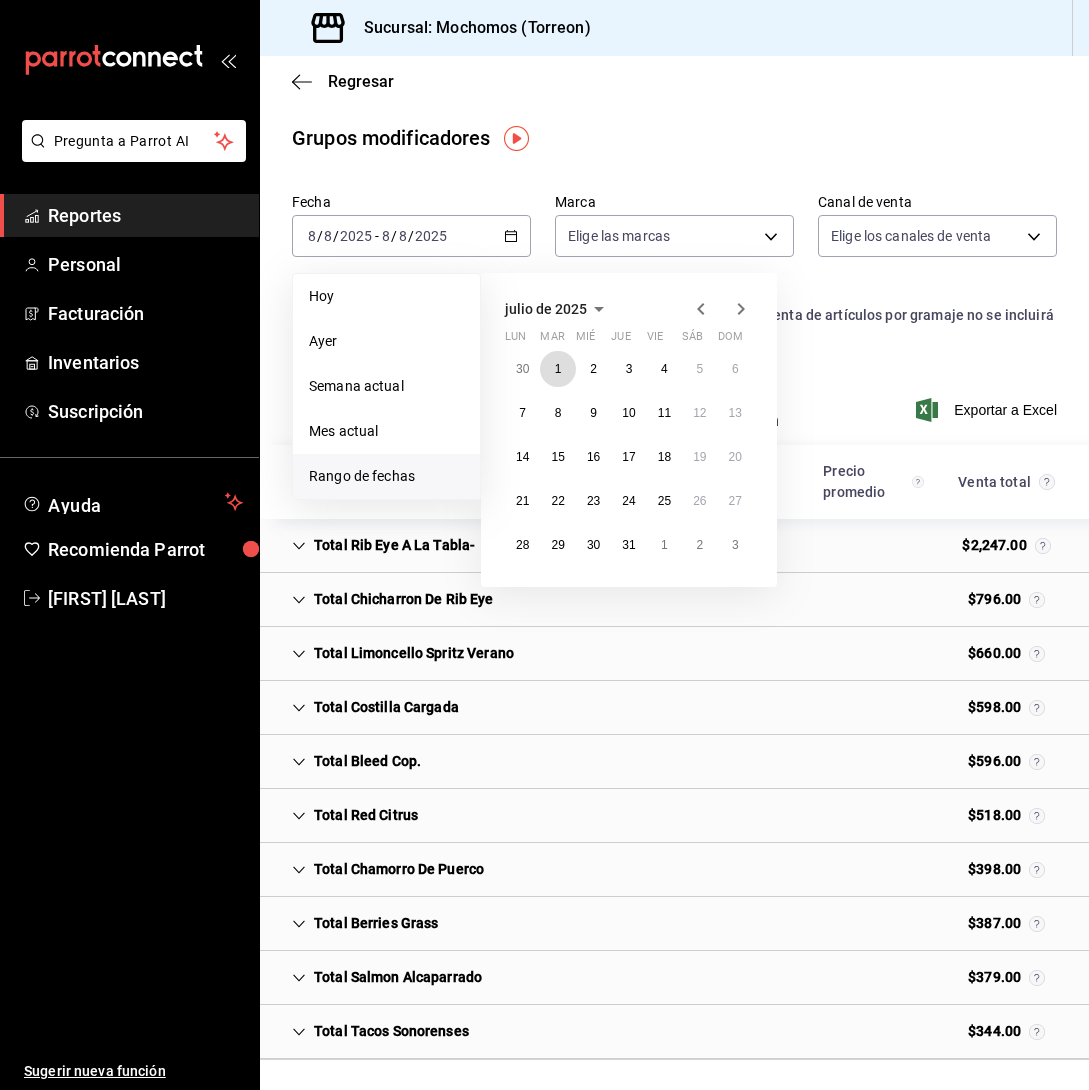 click on "1" at bounding box center (558, 369) 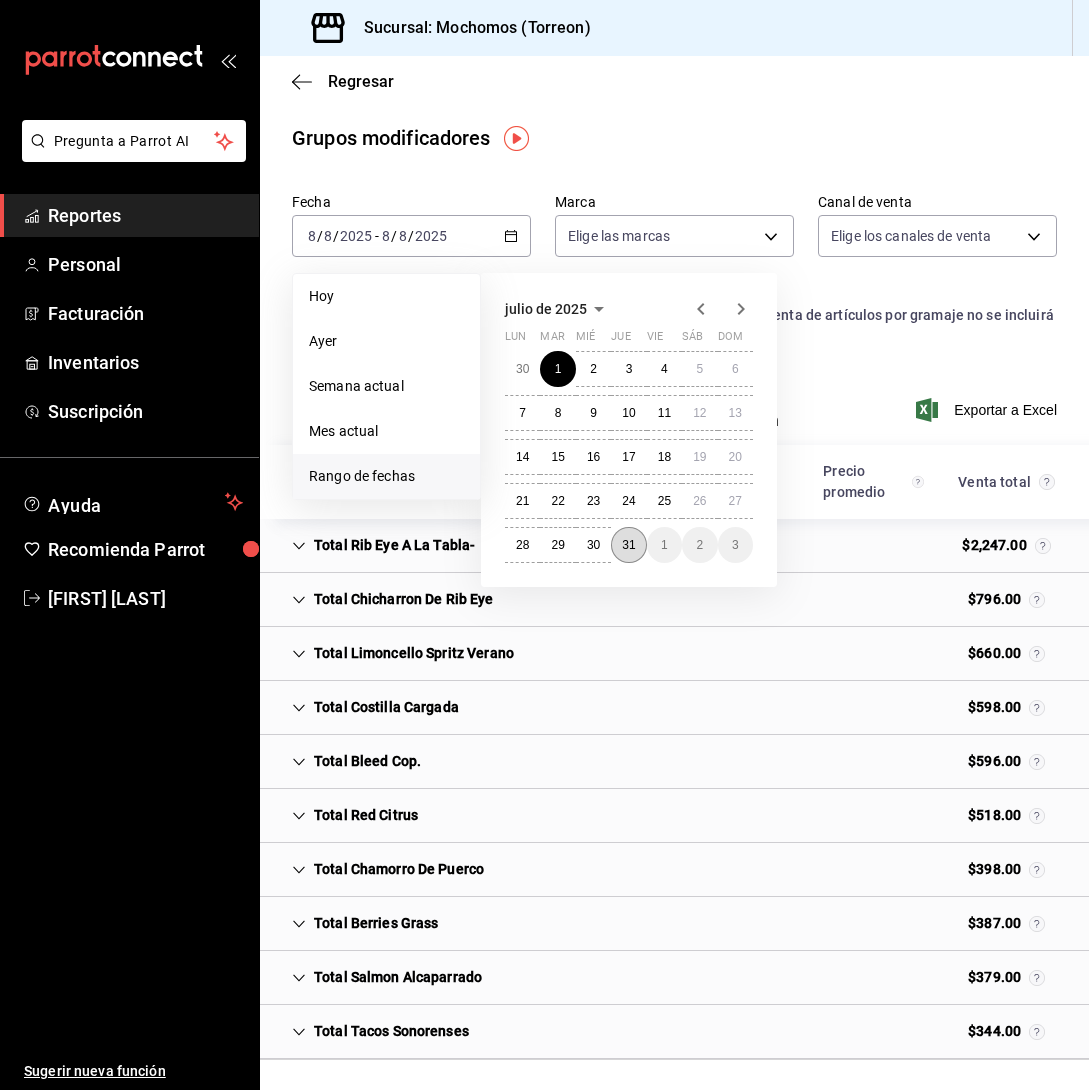 click on "31" at bounding box center [628, 545] 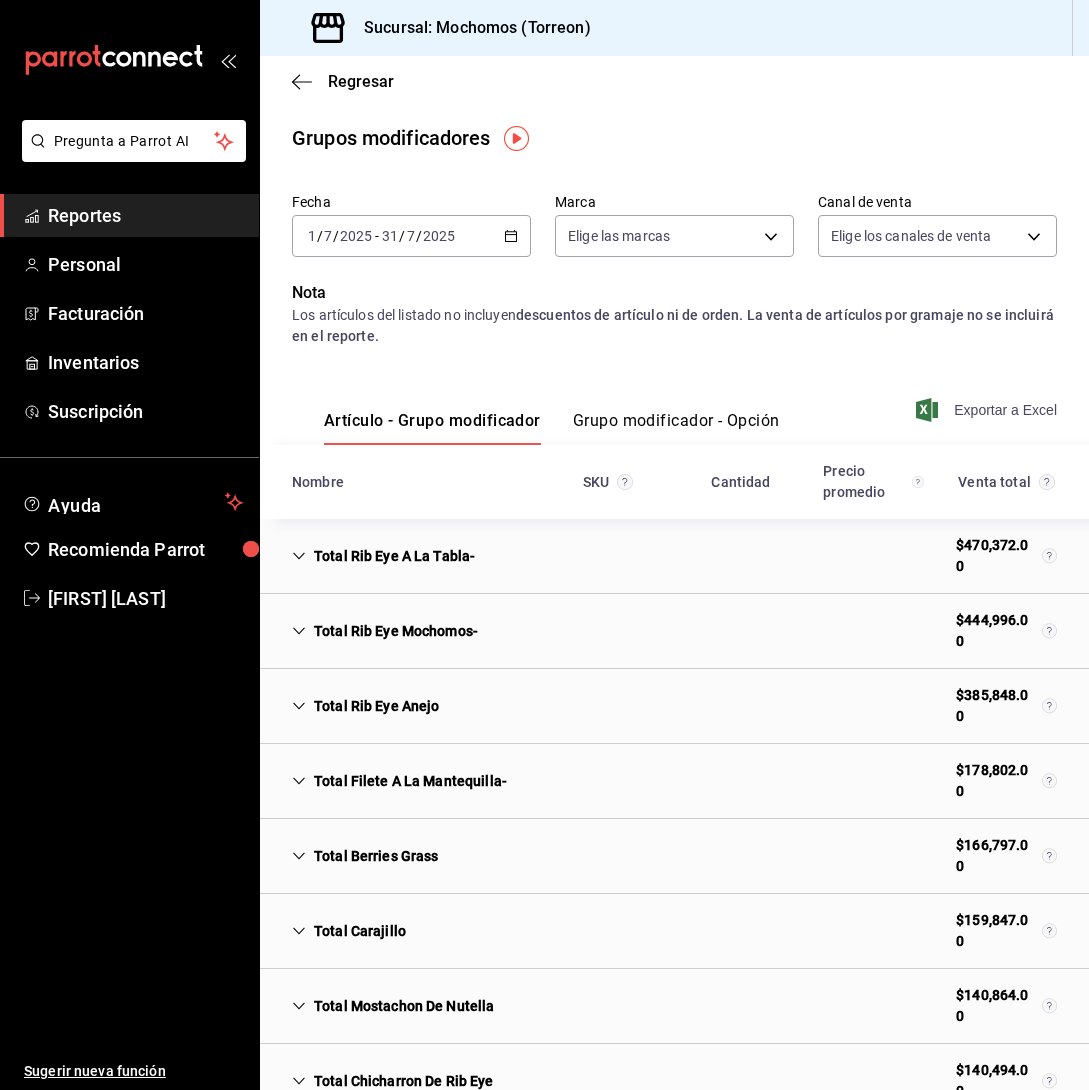 click on "Exportar a Excel" at bounding box center [988, 410] 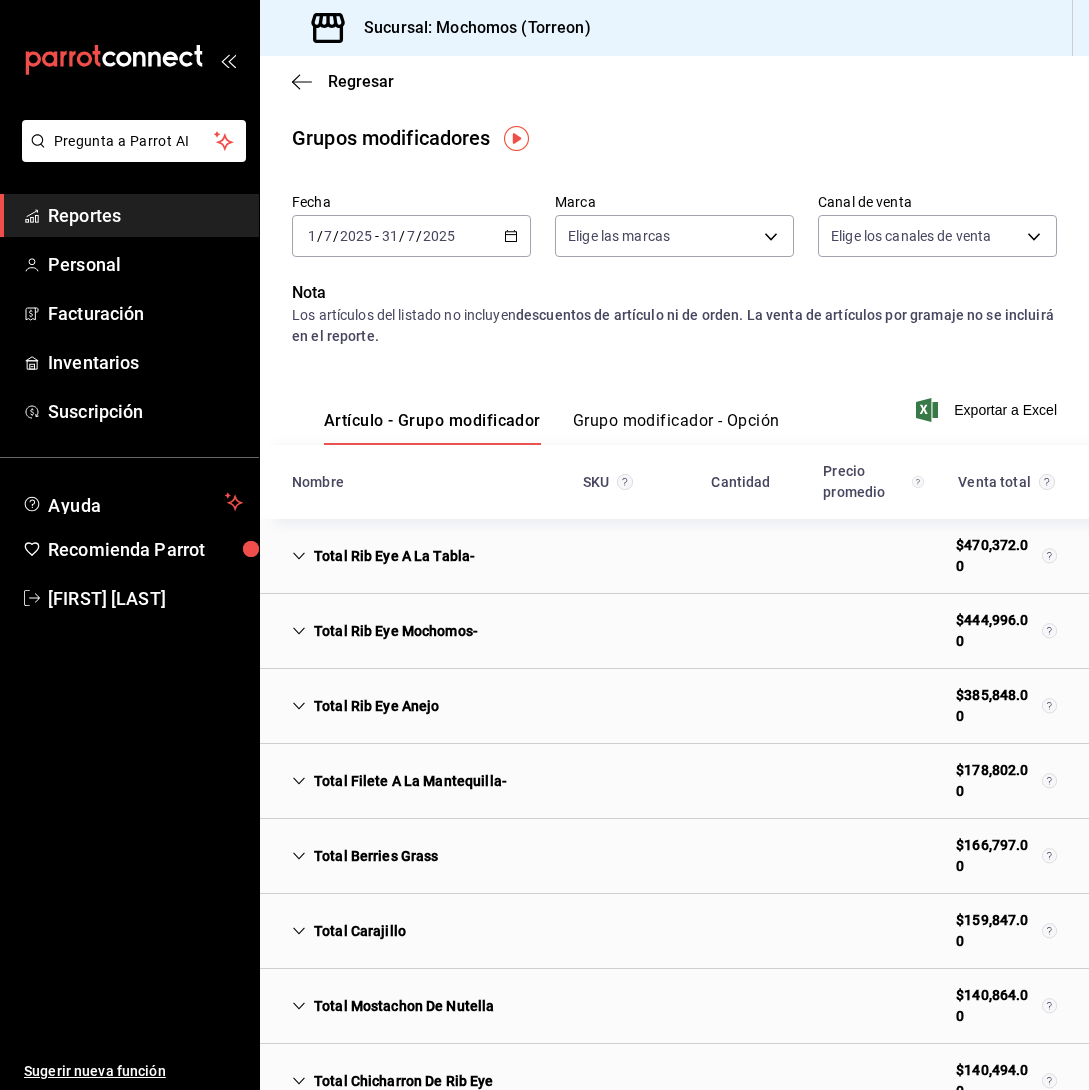 click on "Reportes" at bounding box center (145, 215) 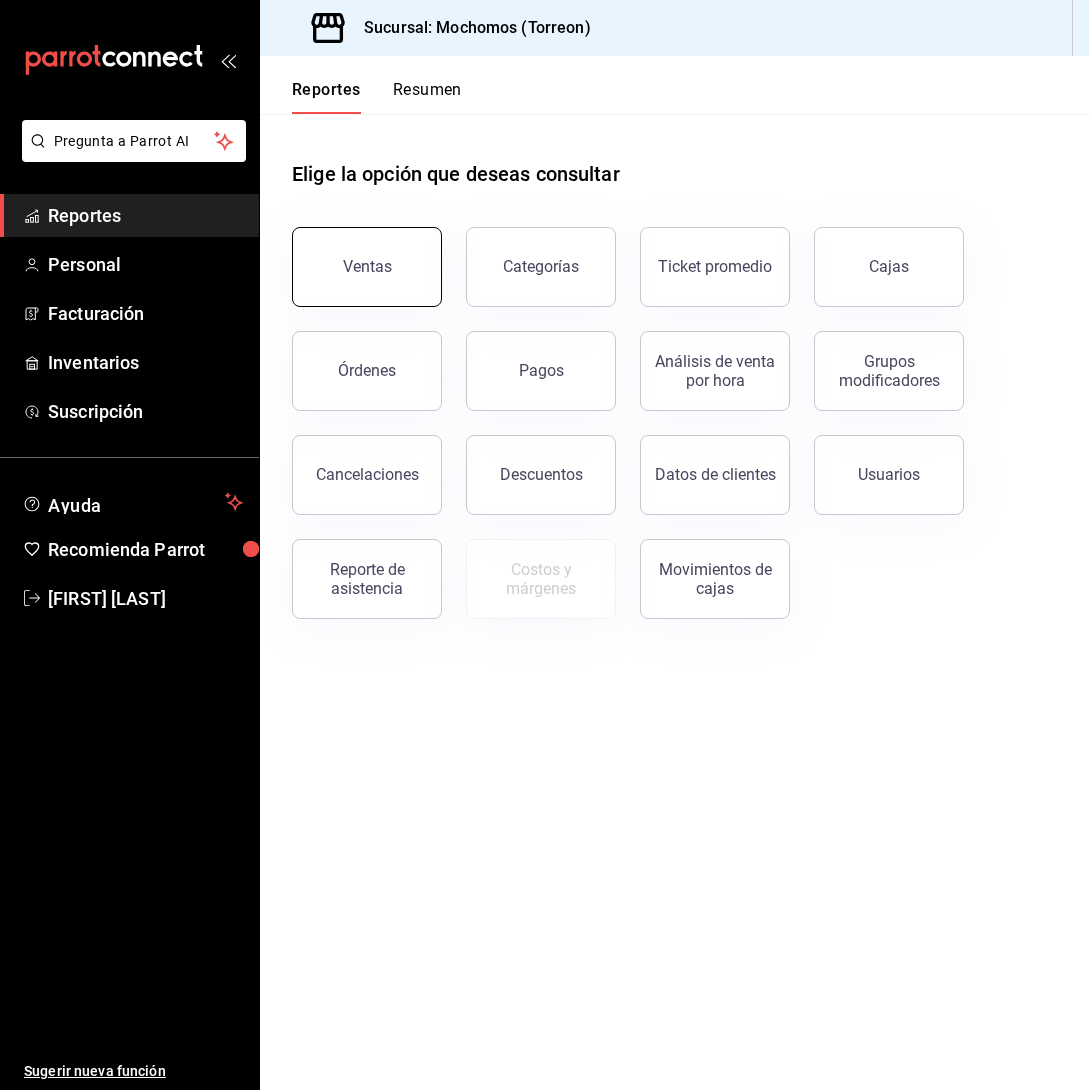click on "Ventas" at bounding box center (367, 267) 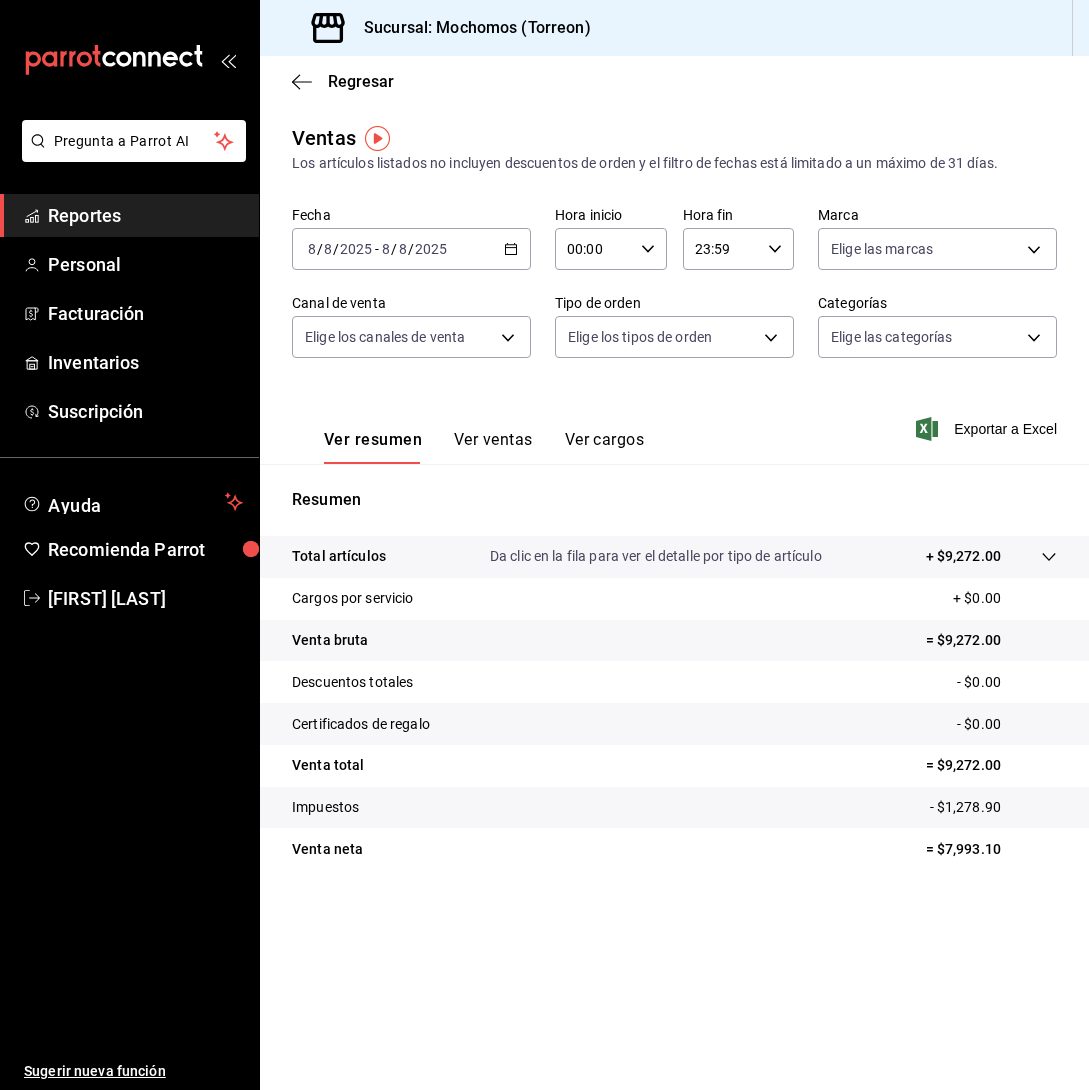 click 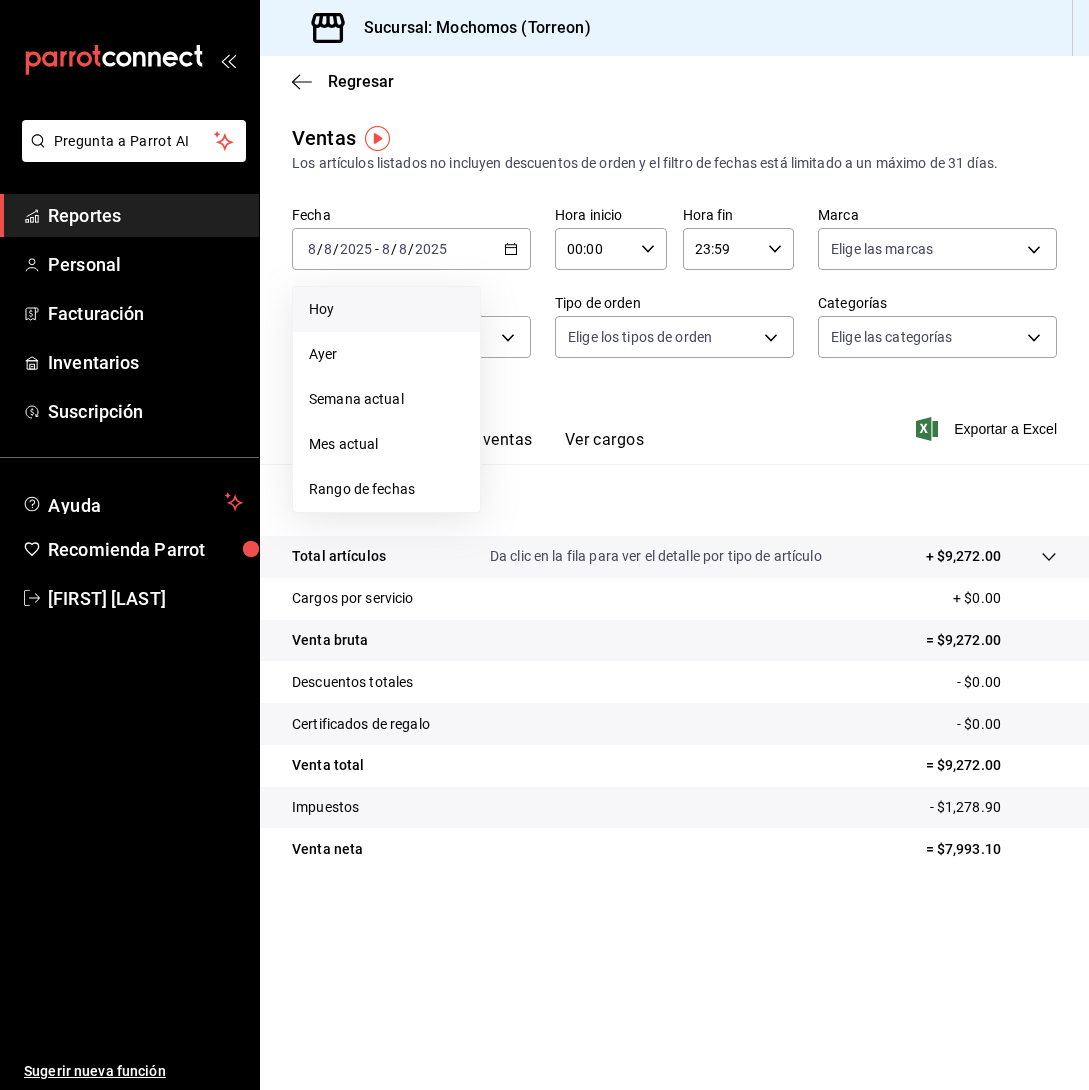 click on "Hoy" at bounding box center [386, 309] 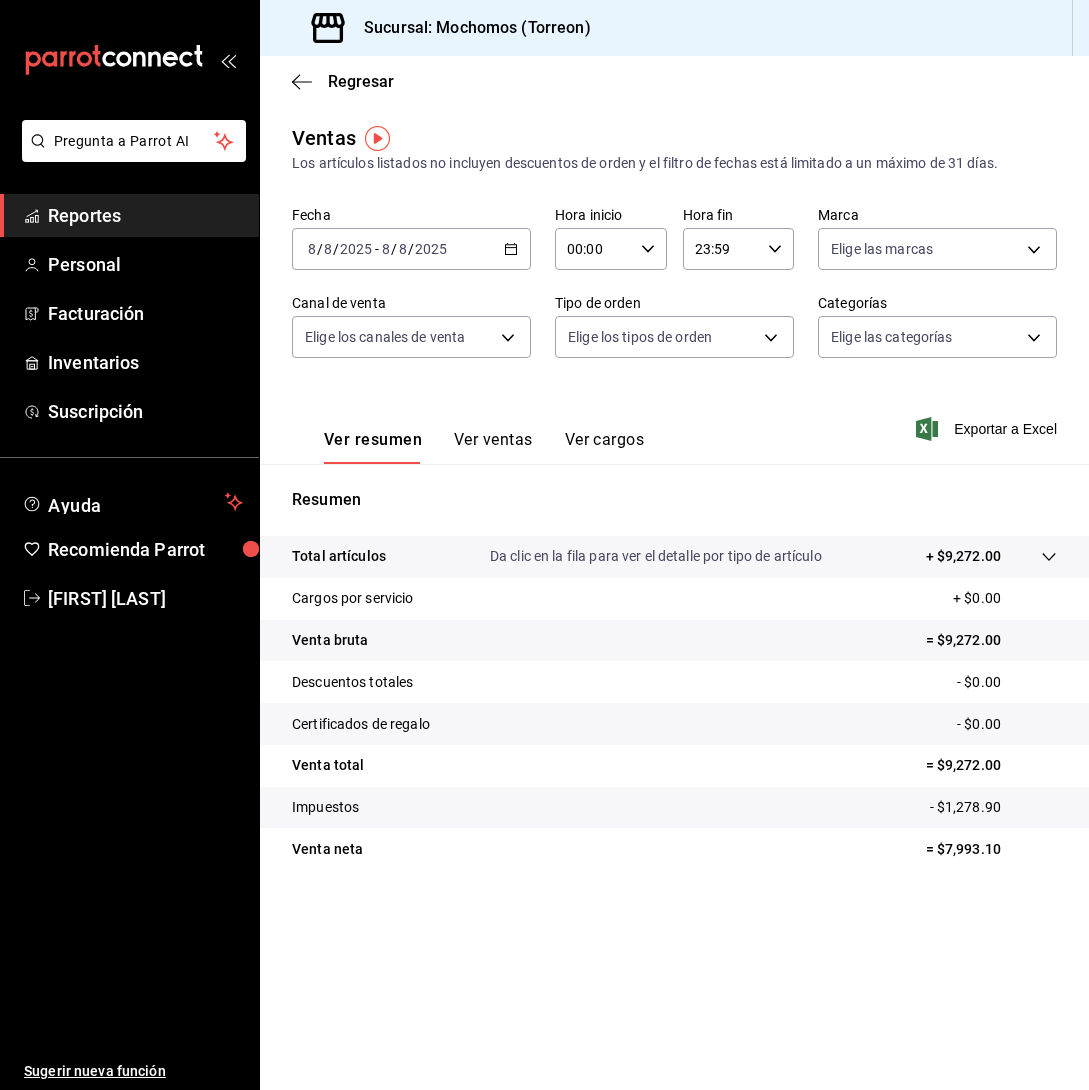 click 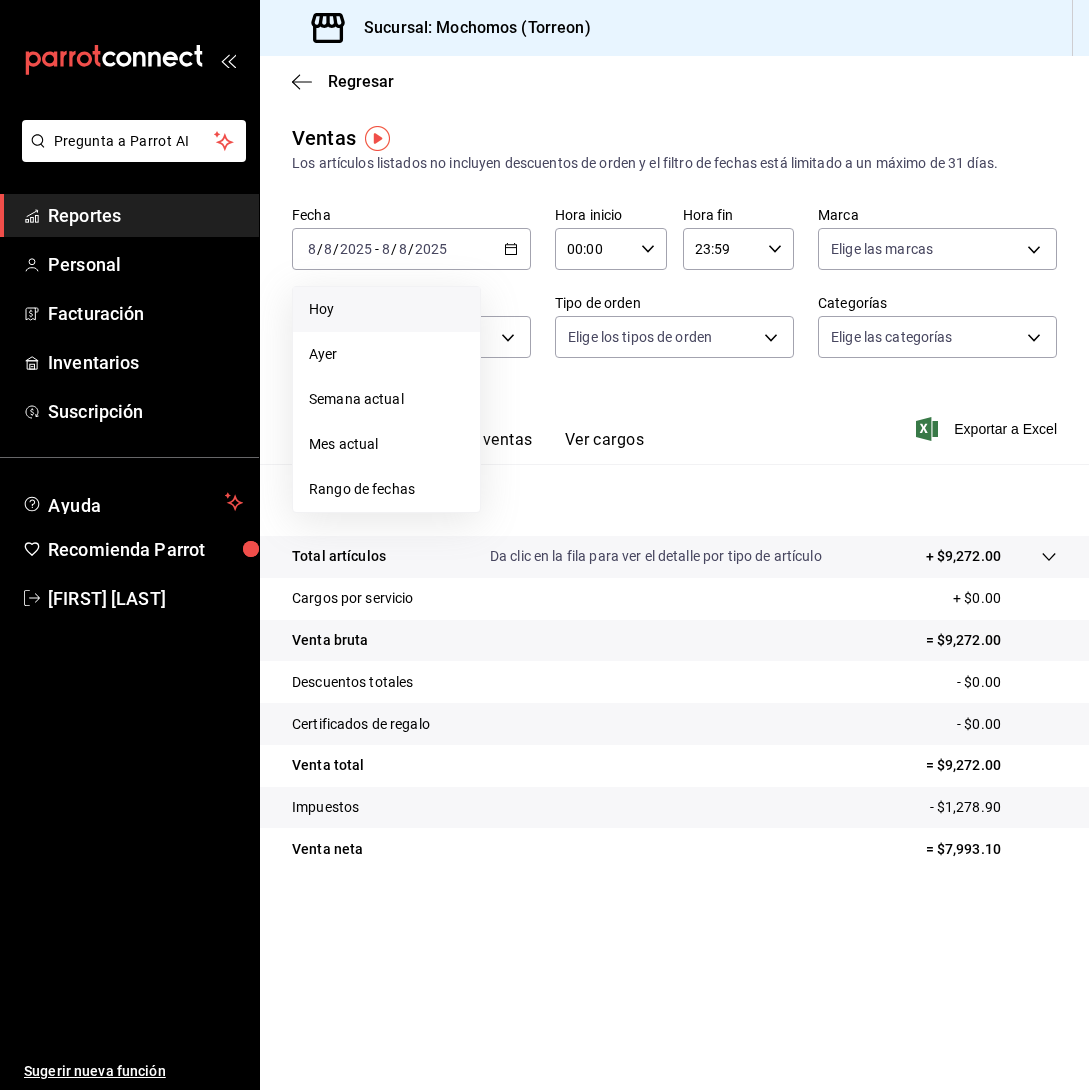 click on "Hoy" at bounding box center [386, 309] 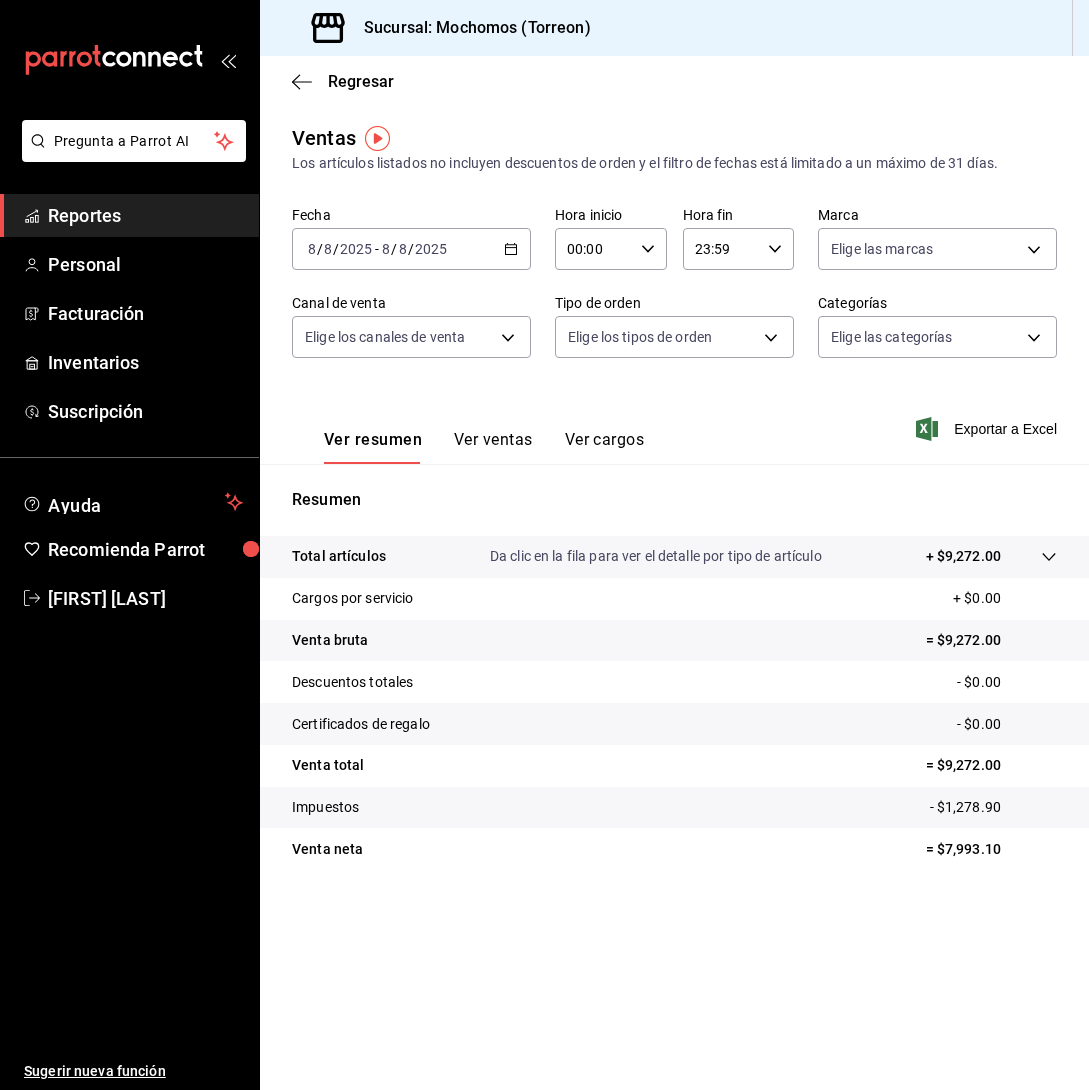 click 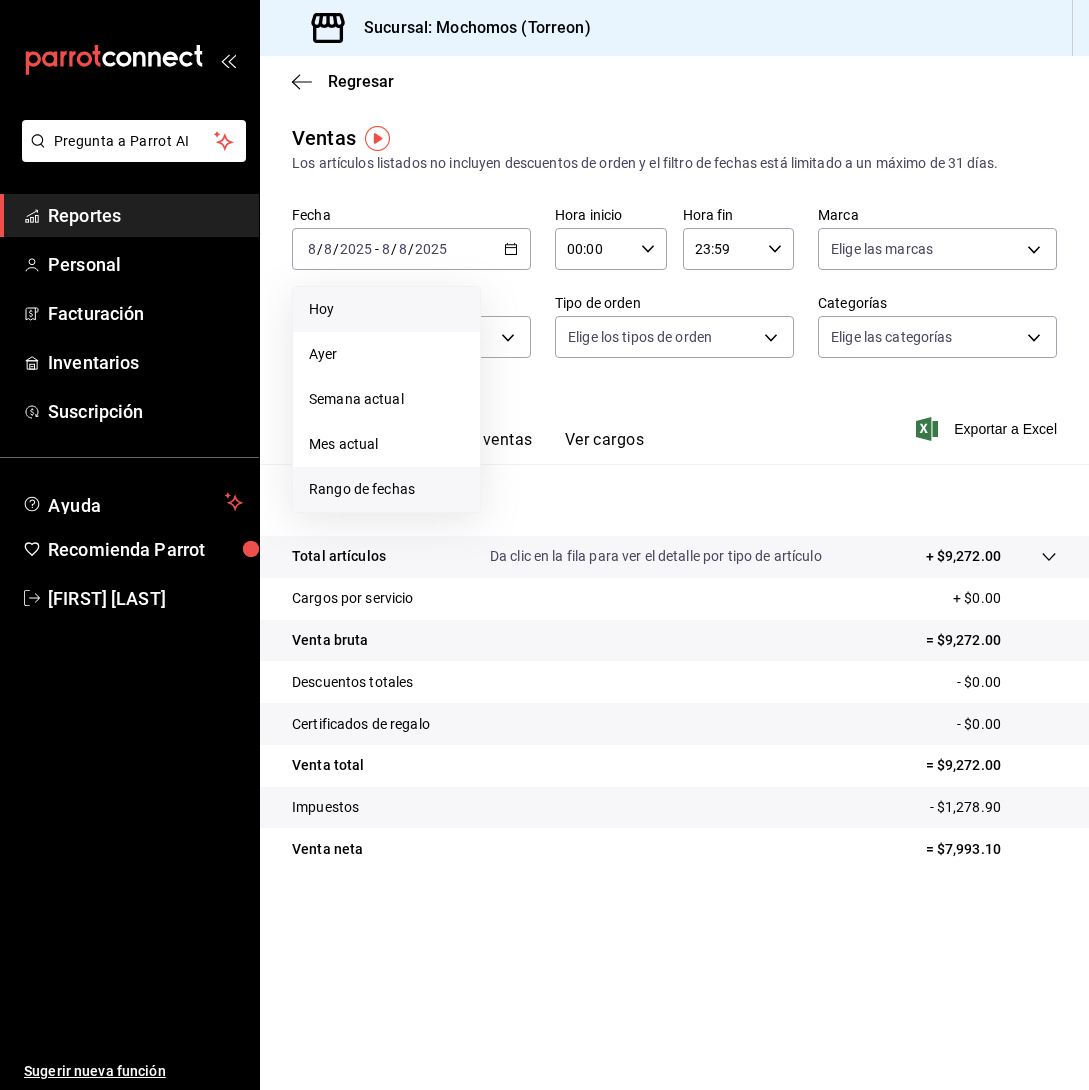 click on "Rango de fechas" at bounding box center (386, 489) 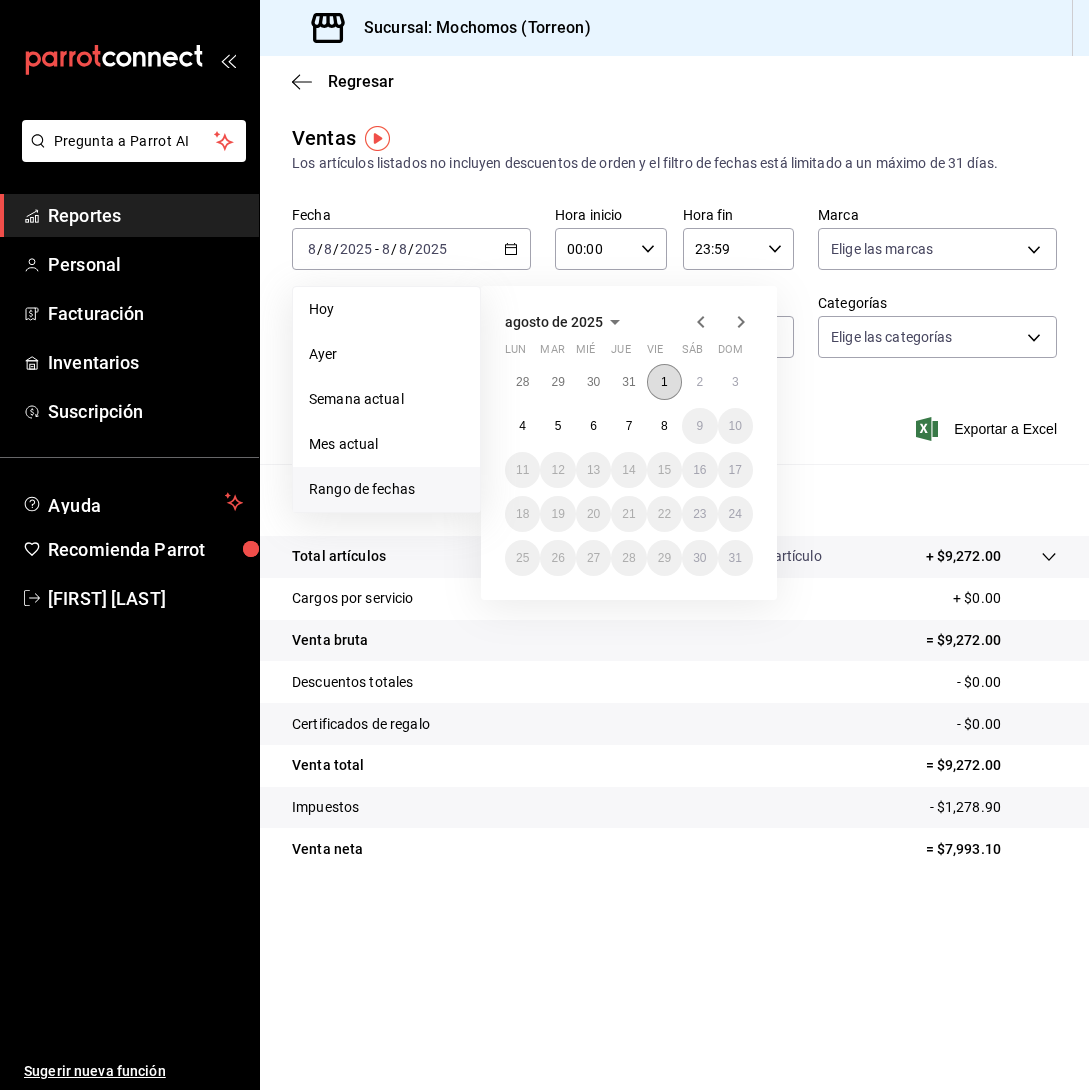 click on "1" at bounding box center [664, 382] 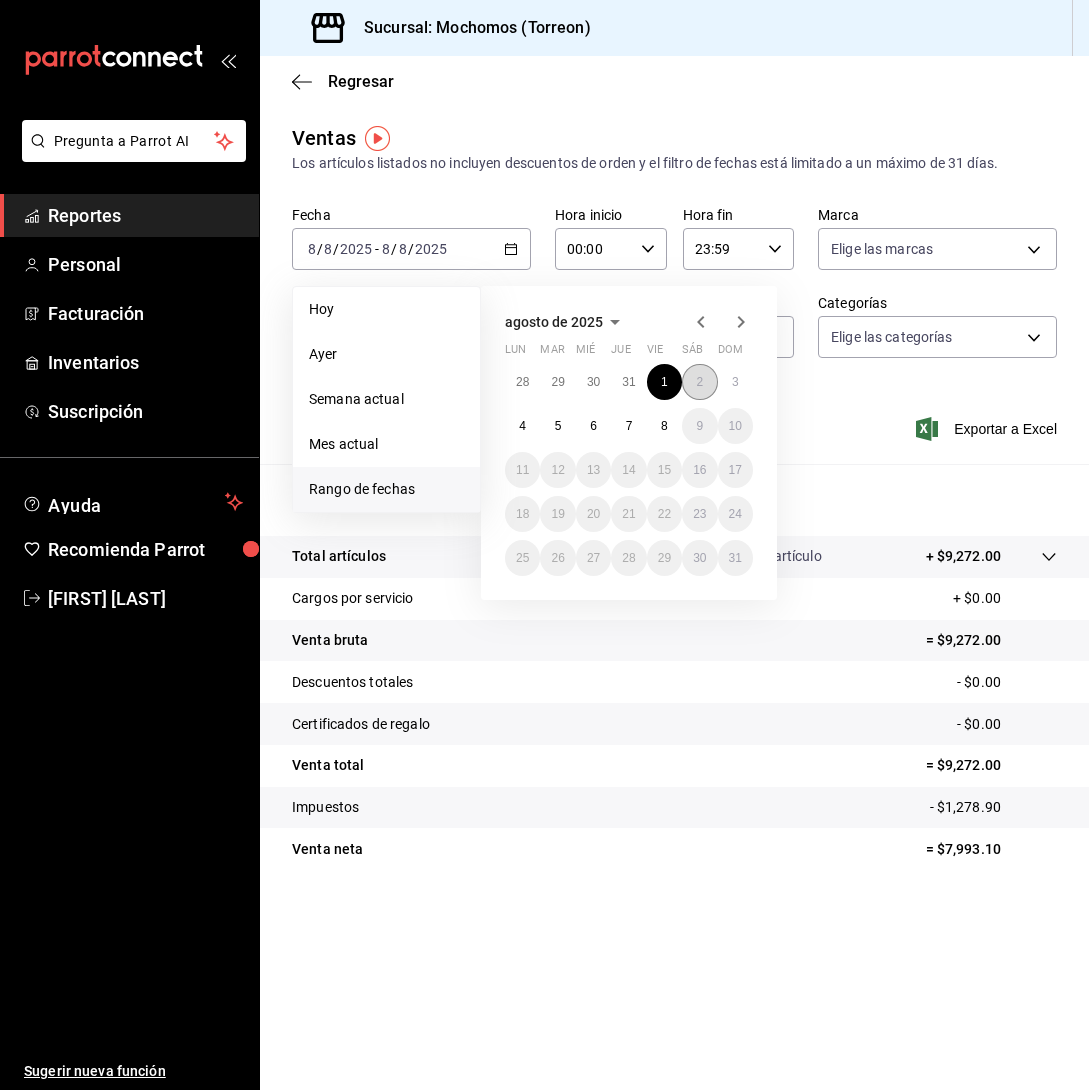 click on "2" at bounding box center (699, 382) 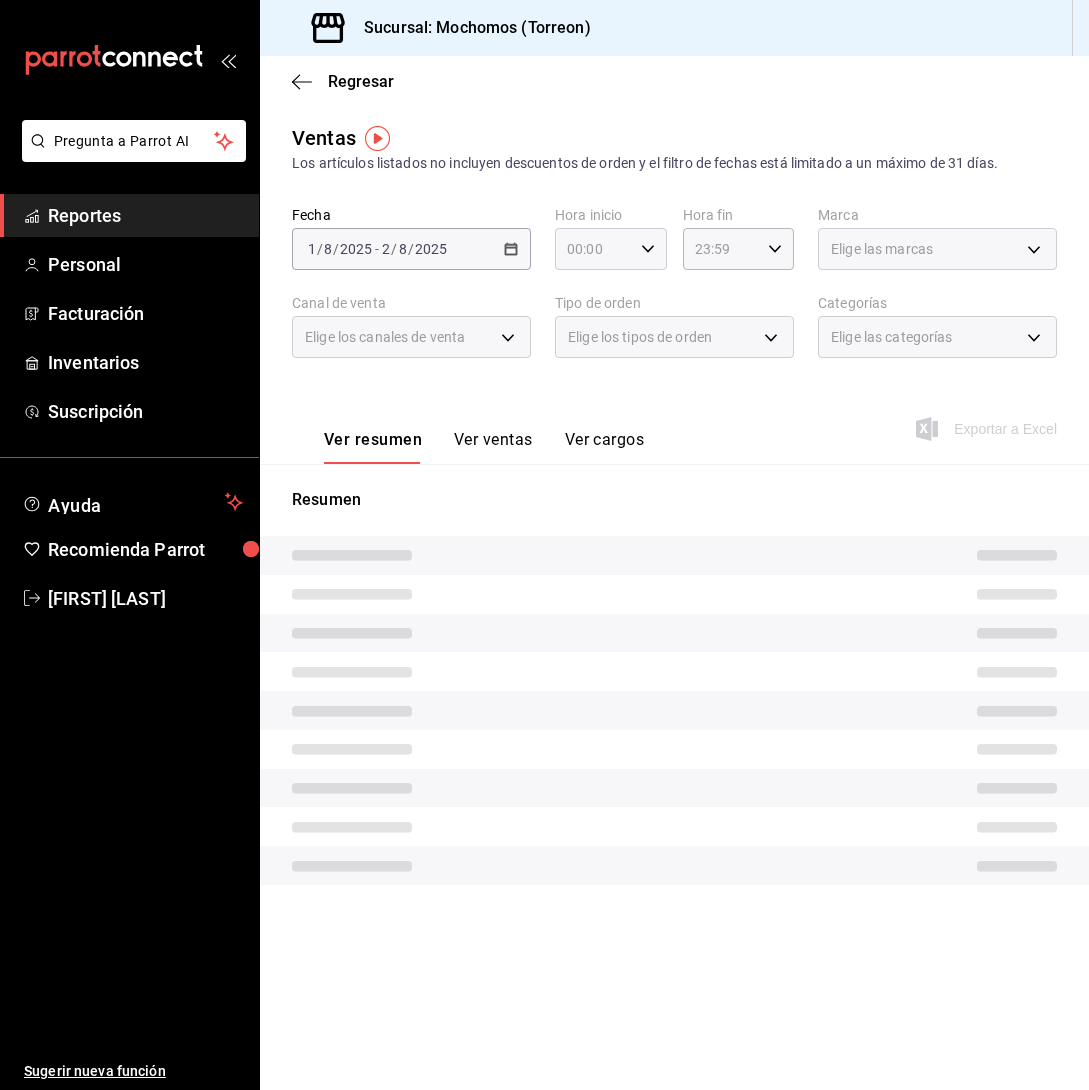 click on "00:00 Hora inicio" at bounding box center [611, 249] 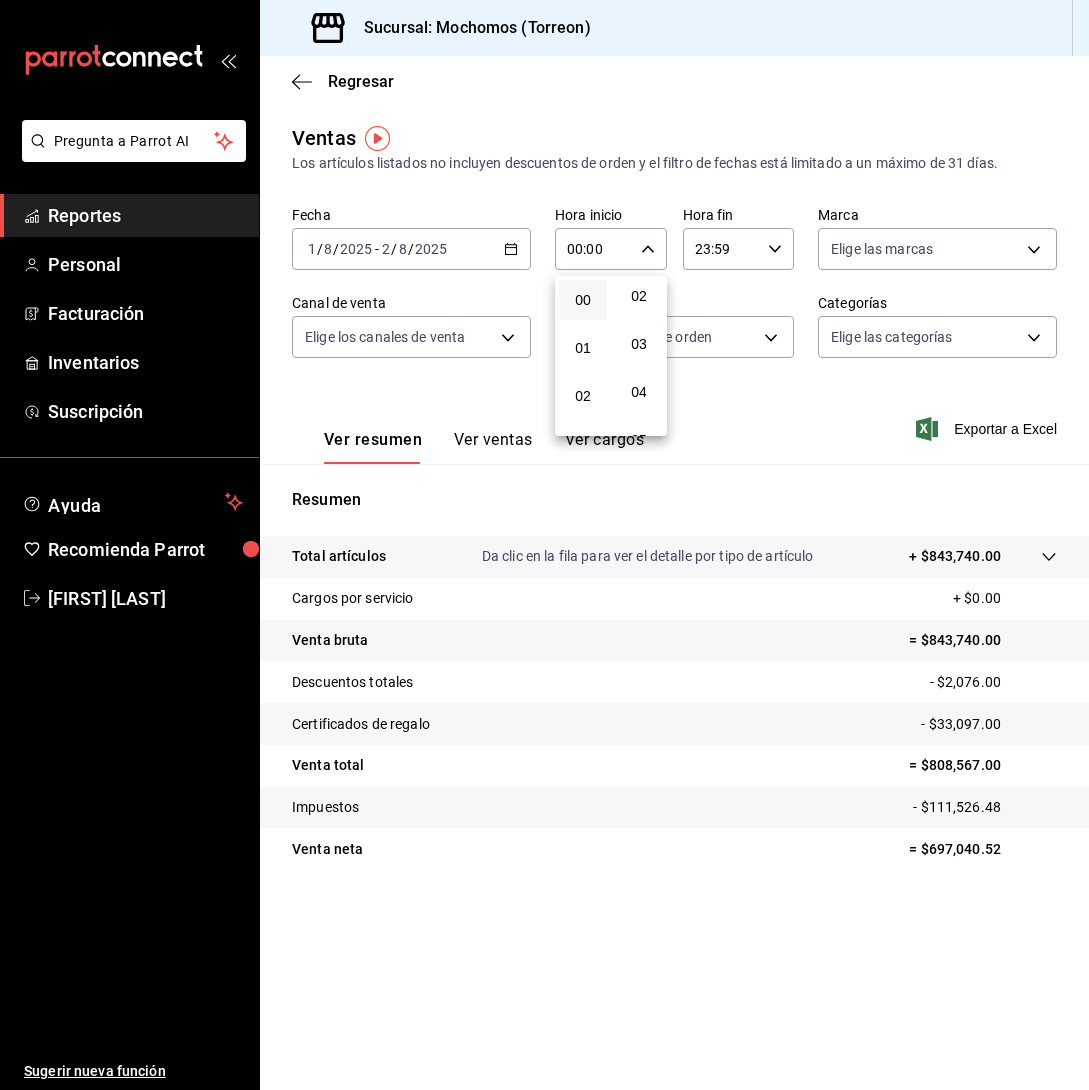 scroll, scrollTop: 0, scrollLeft: 0, axis: both 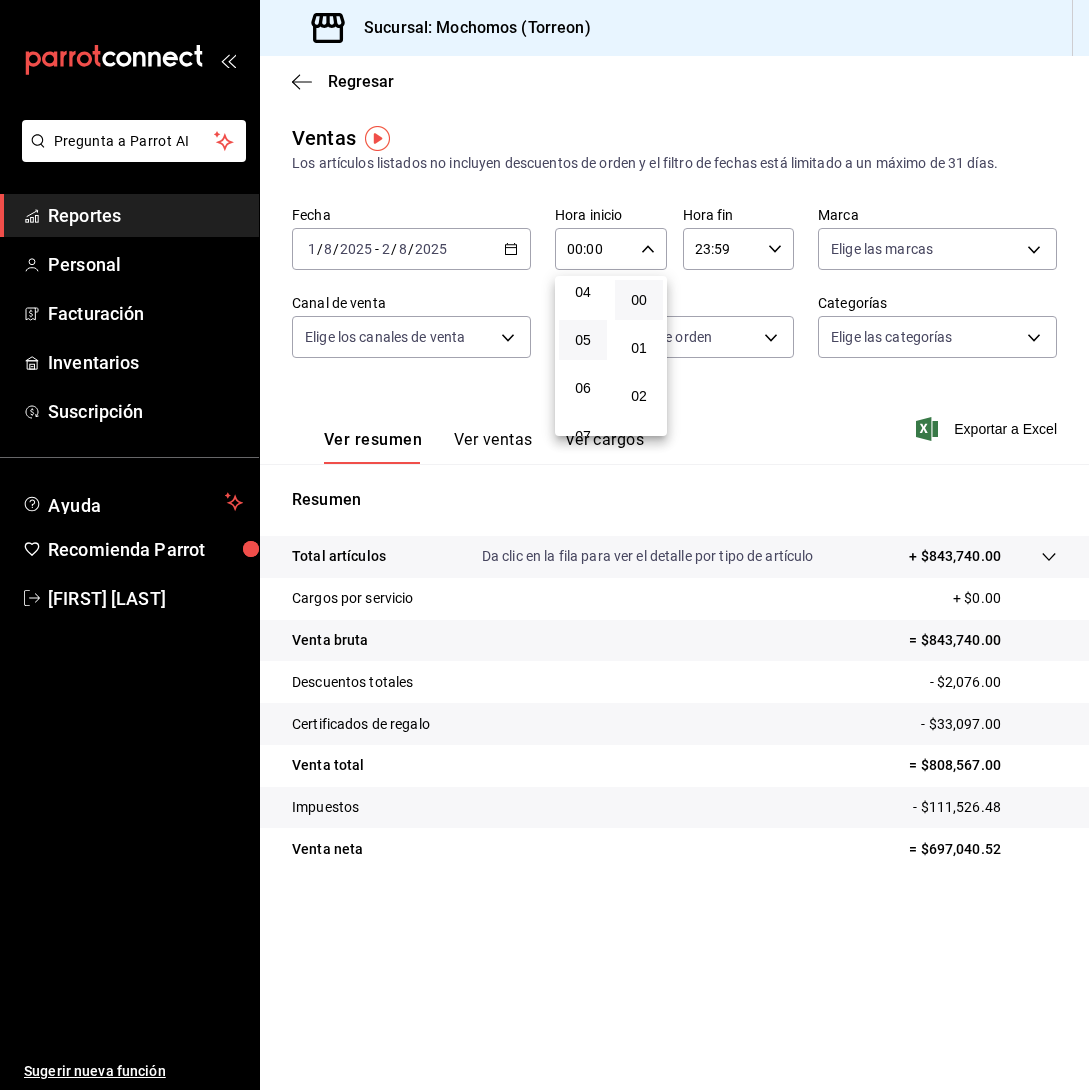 click on "05" at bounding box center [583, 340] 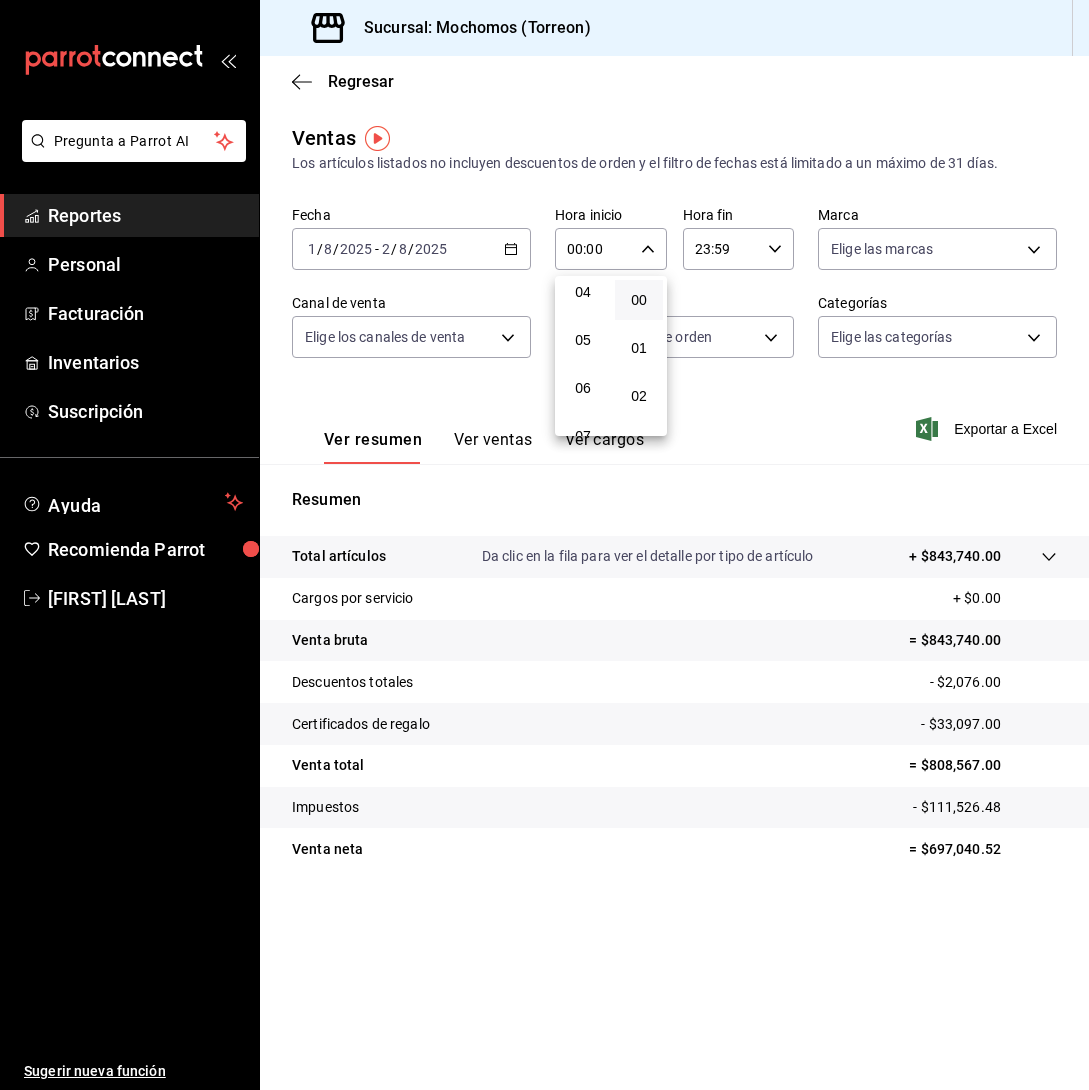 type on "05:00" 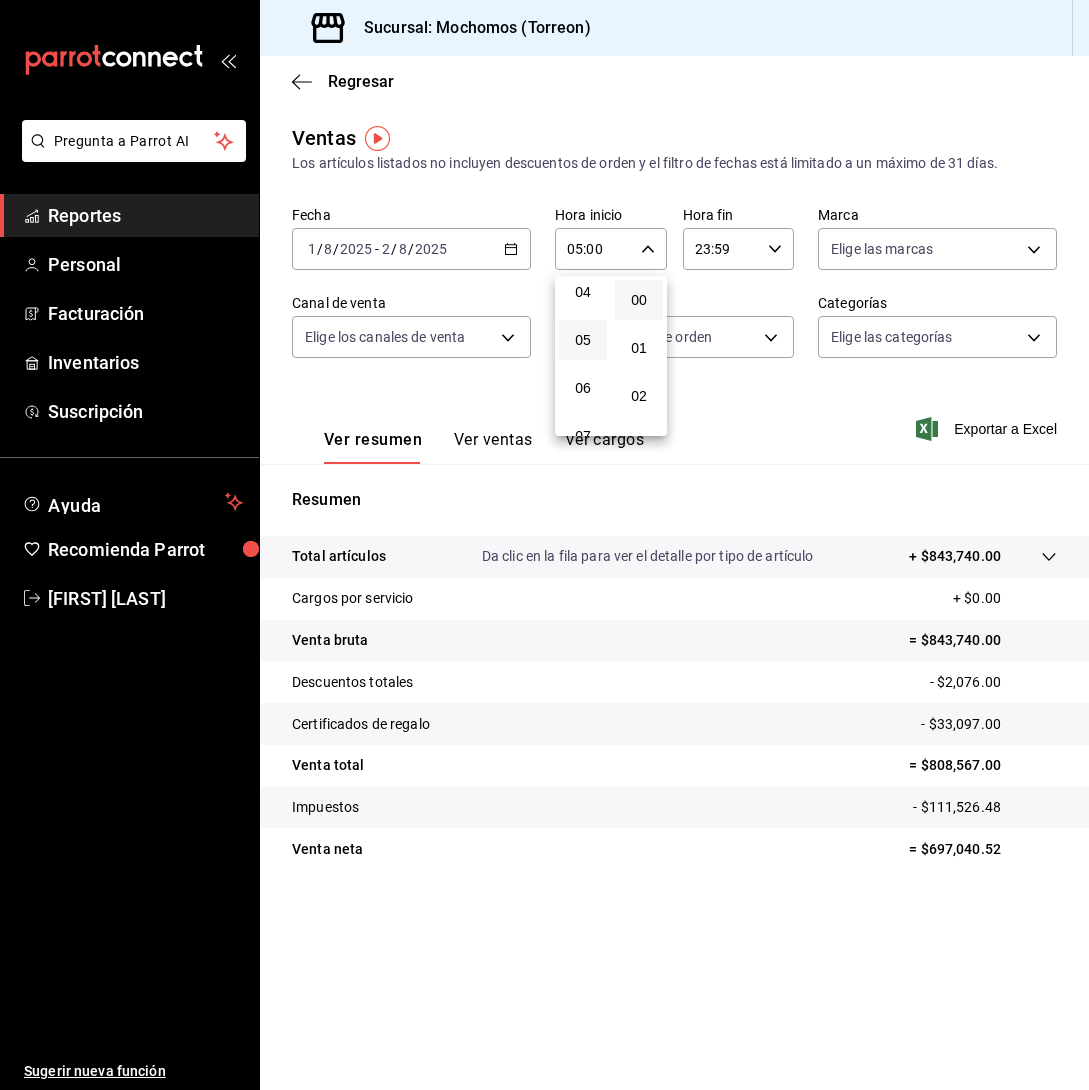 click at bounding box center [544, 545] 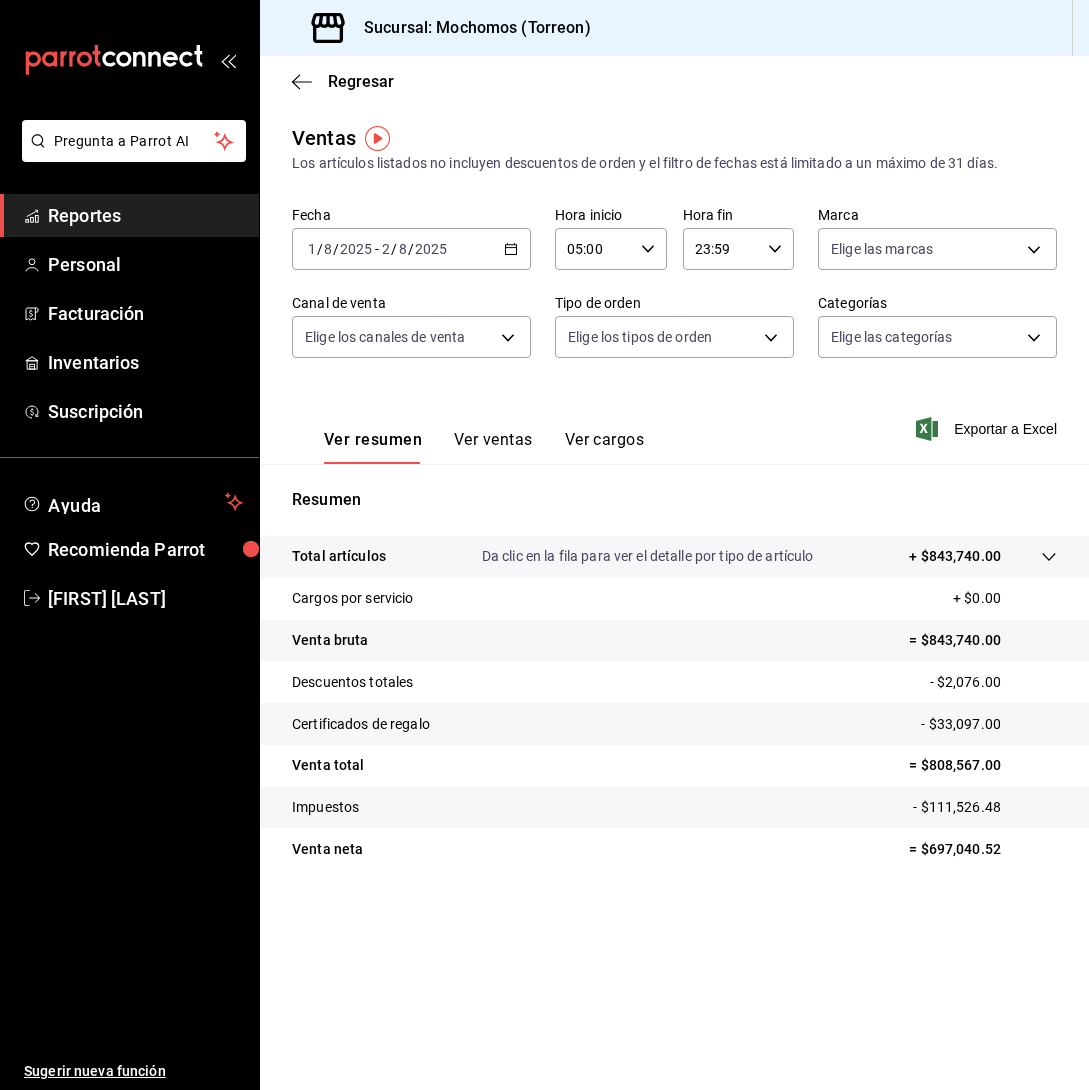 click 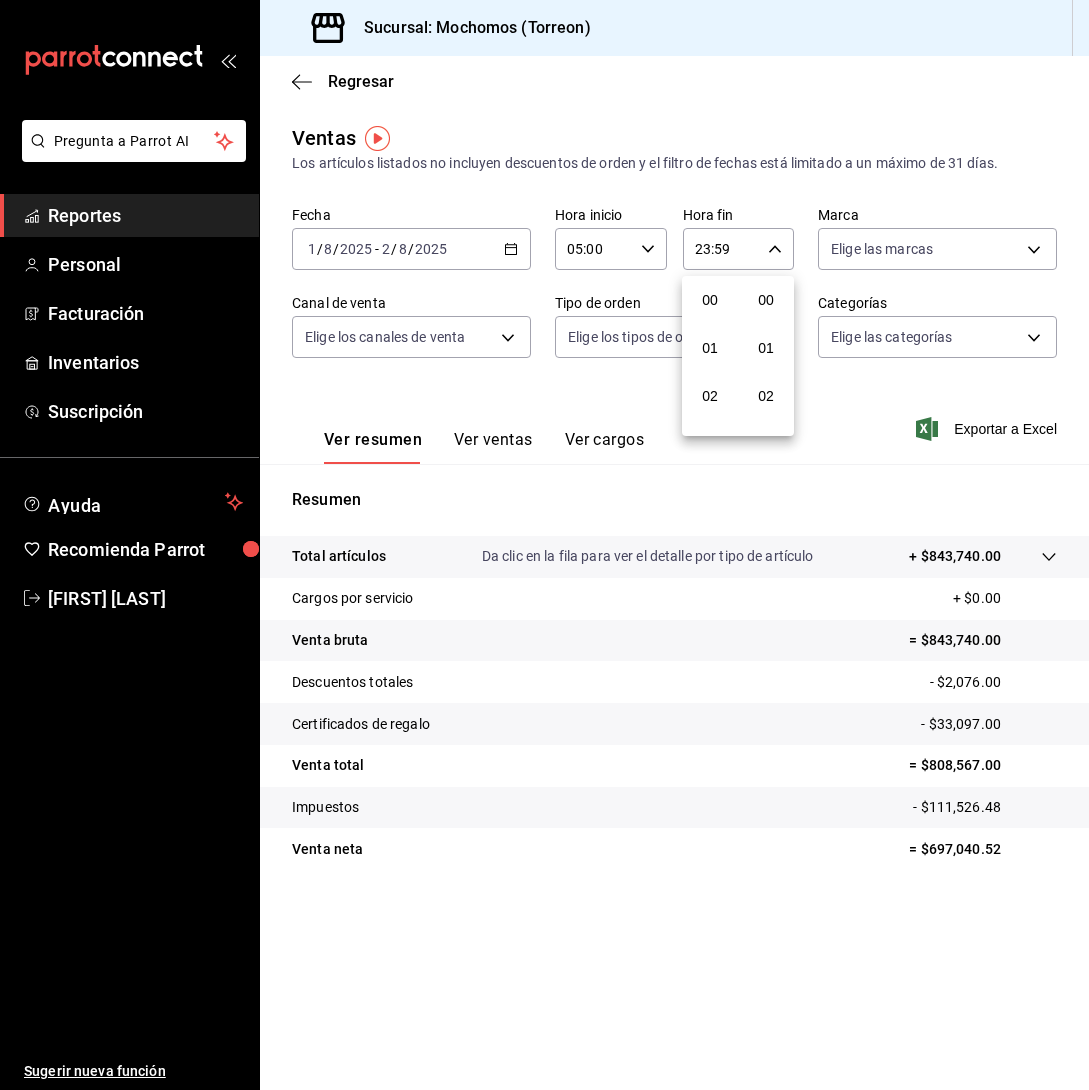 scroll, scrollTop: 992, scrollLeft: 0, axis: vertical 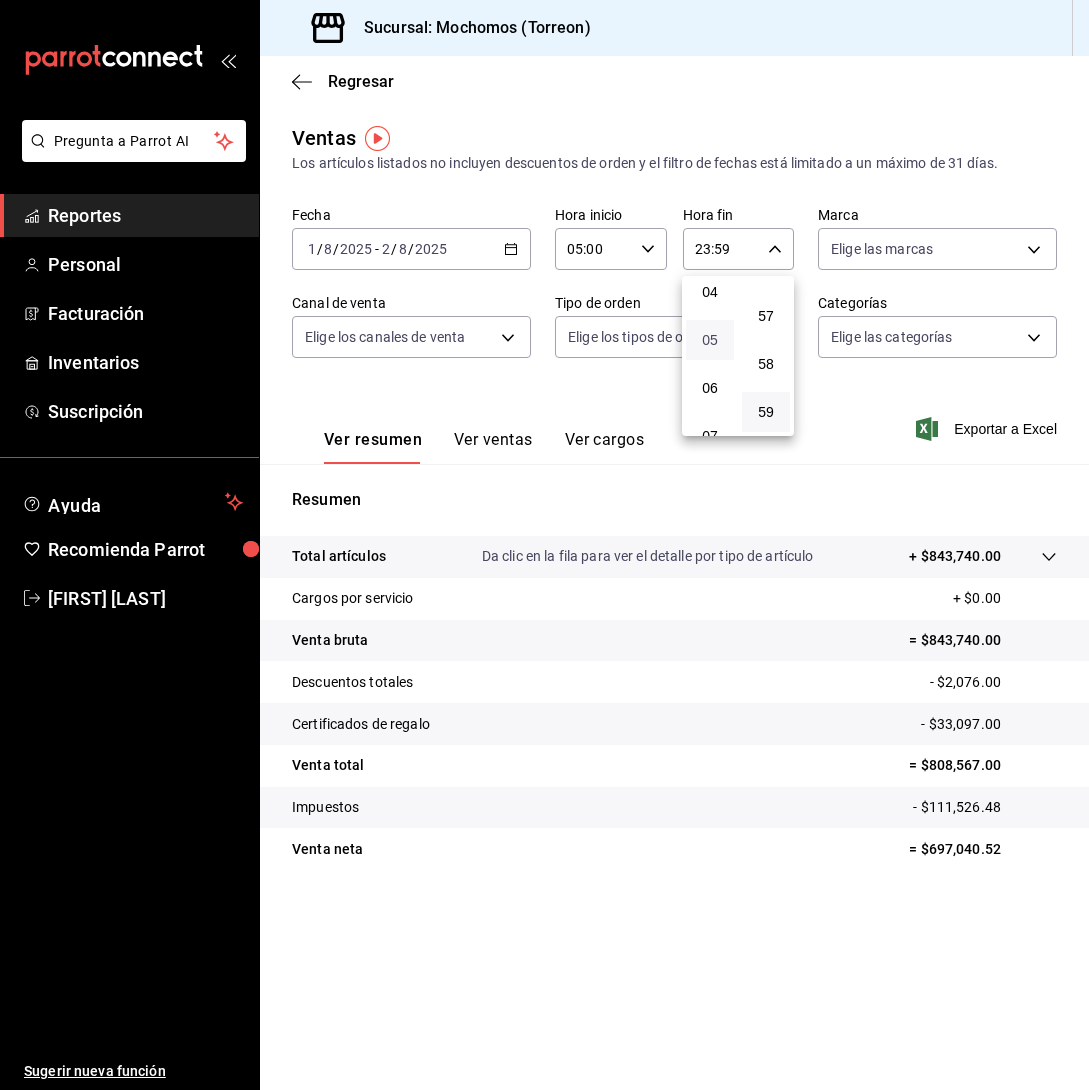 click on "05" at bounding box center (710, 340) 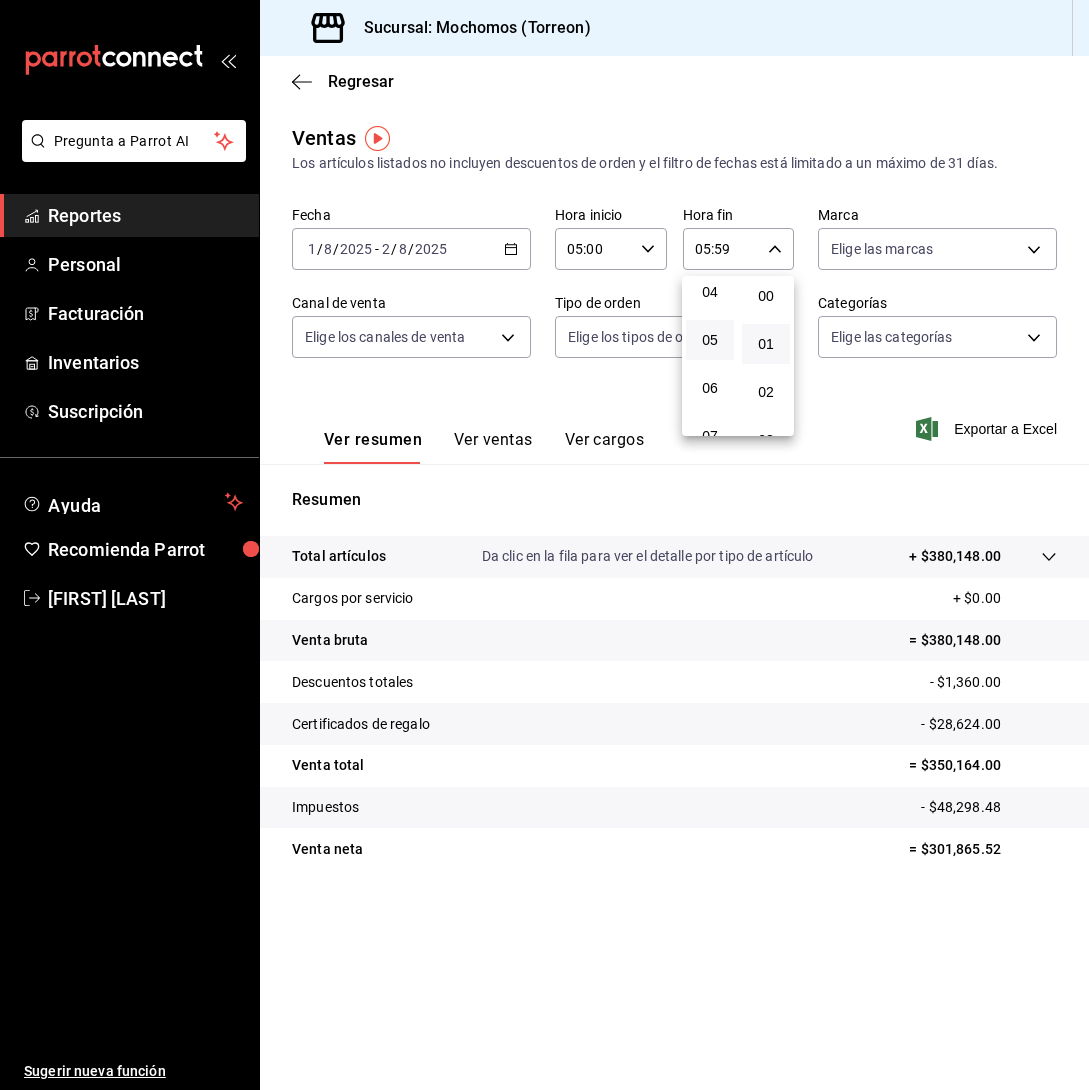 scroll, scrollTop: 0, scrollLeft: 0, axis: both 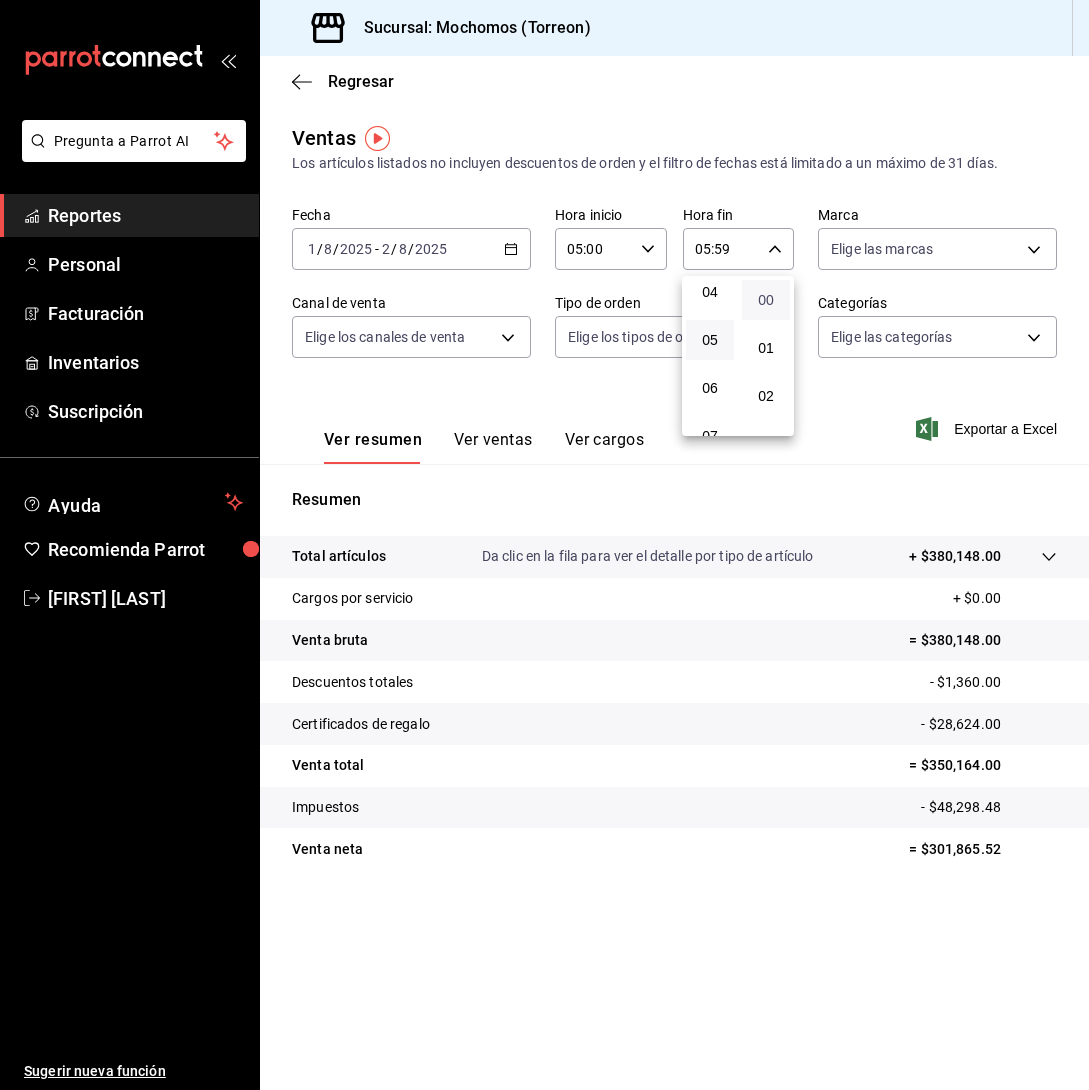 click on "00" at bounding box center [766, 300] 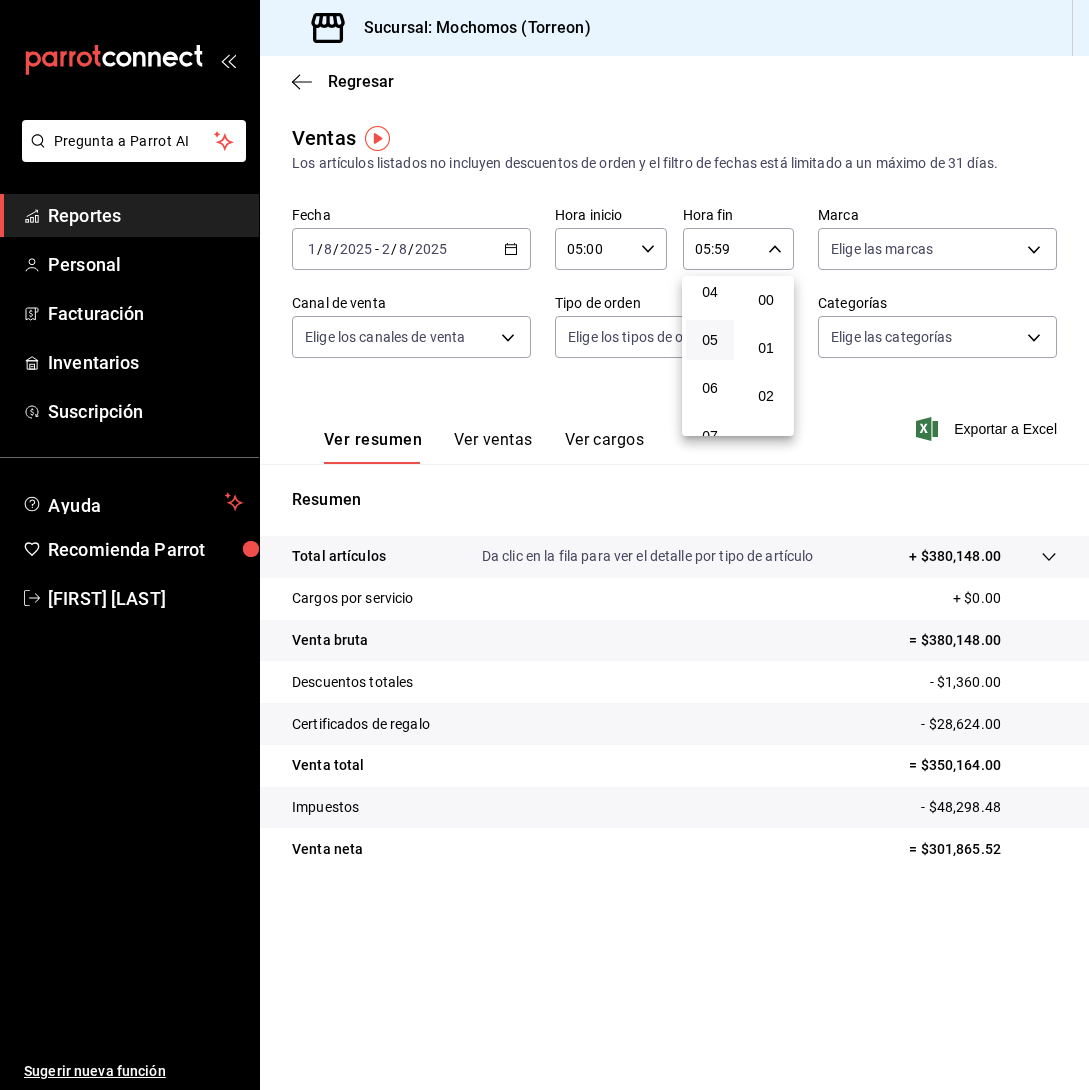 type on "05:00" 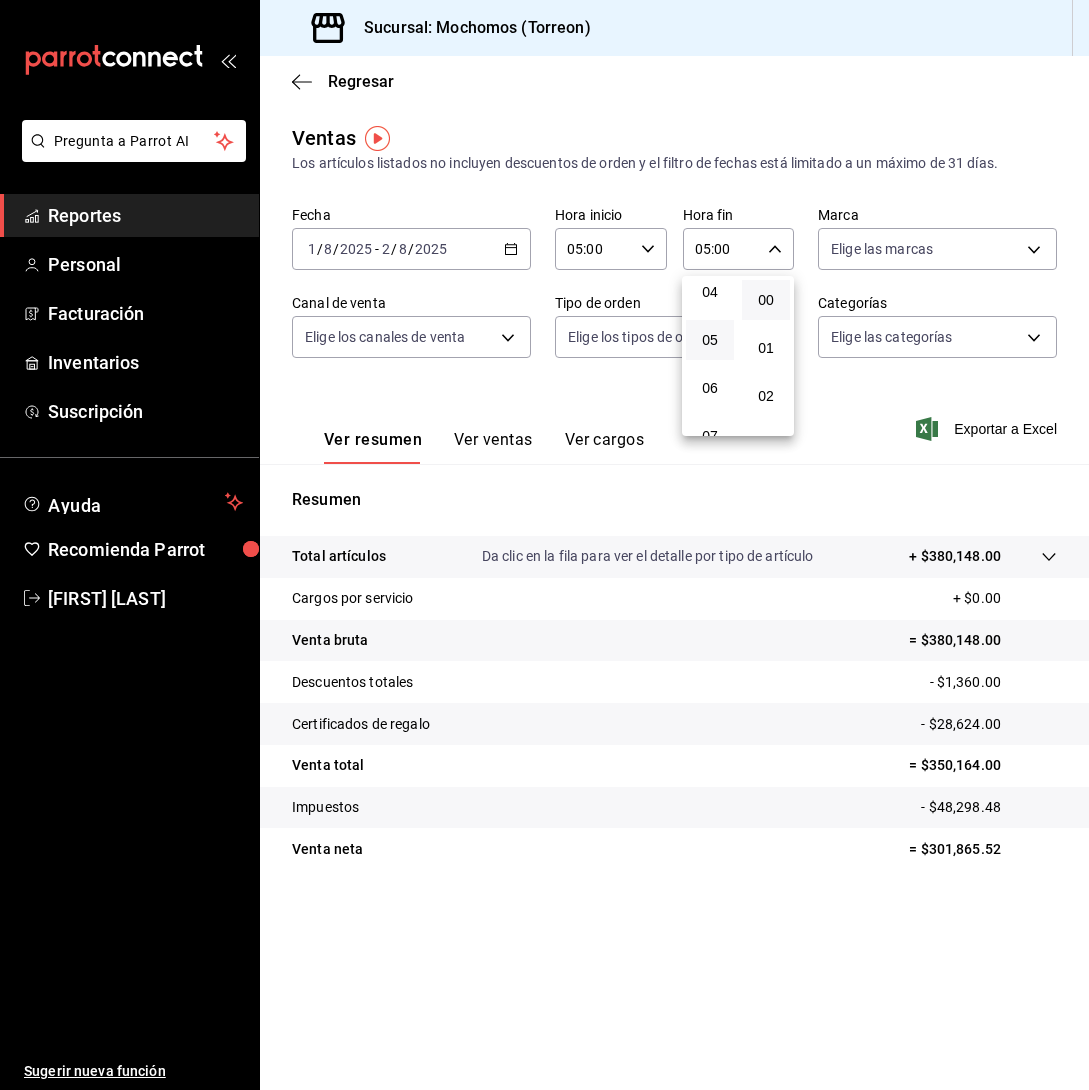 click at bounding box center [544, 545] 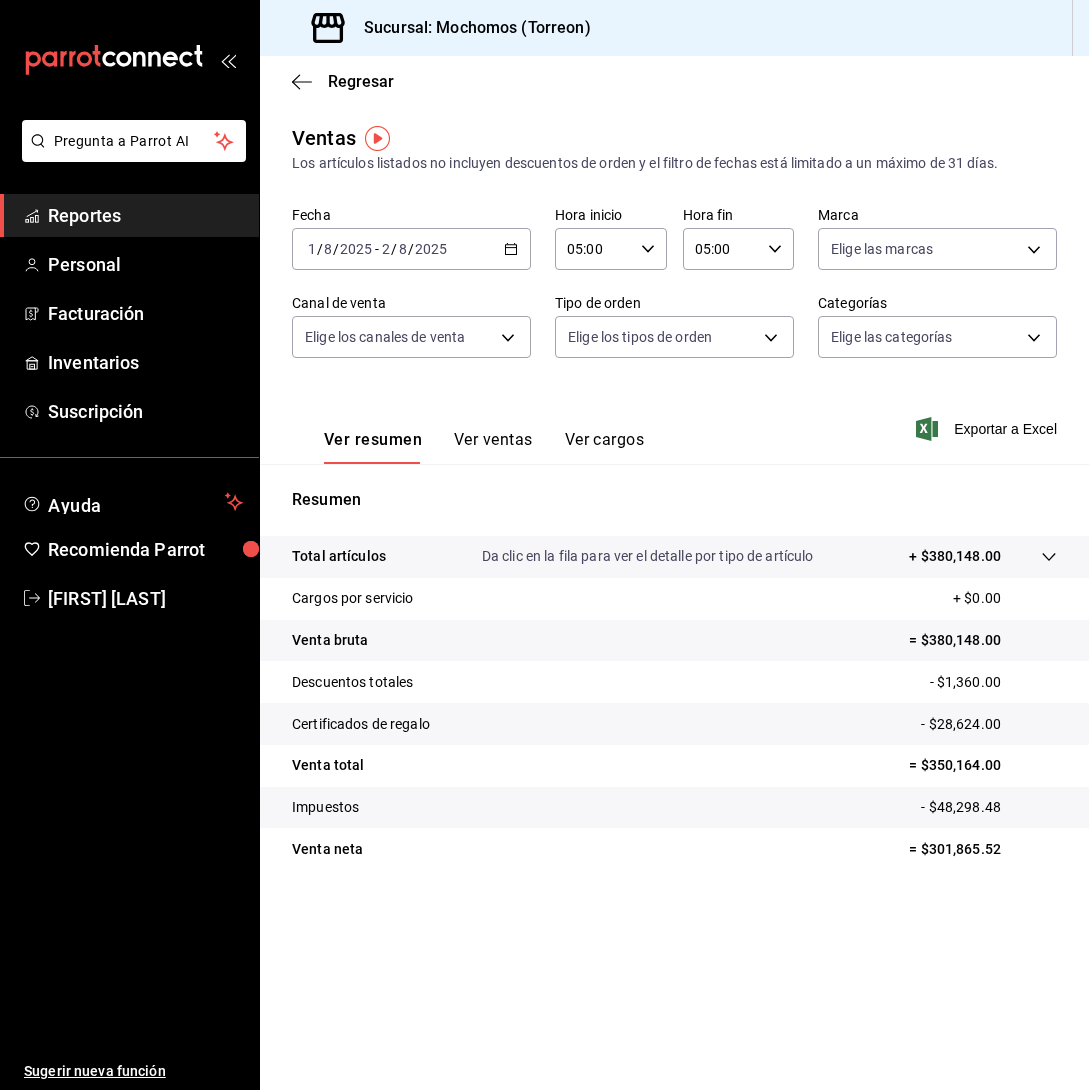 click on "00 01 02 03 04 05 06 07 08 09 10 11 12 13 14 15 16 17 18 19 20 21 22 23 00 01 02 03 04 05 06 07 08 09 10 11 12 13 14 15 16 17 18 19 20 21 22 23 24 25 26 27 28 29 30 31 32 33 34 35 36 37 38 39 40 41 42 43 44 45 46 47 48 49 50 51 52 53 54 55 56 57 58 59" at bounding box center [544, 548] 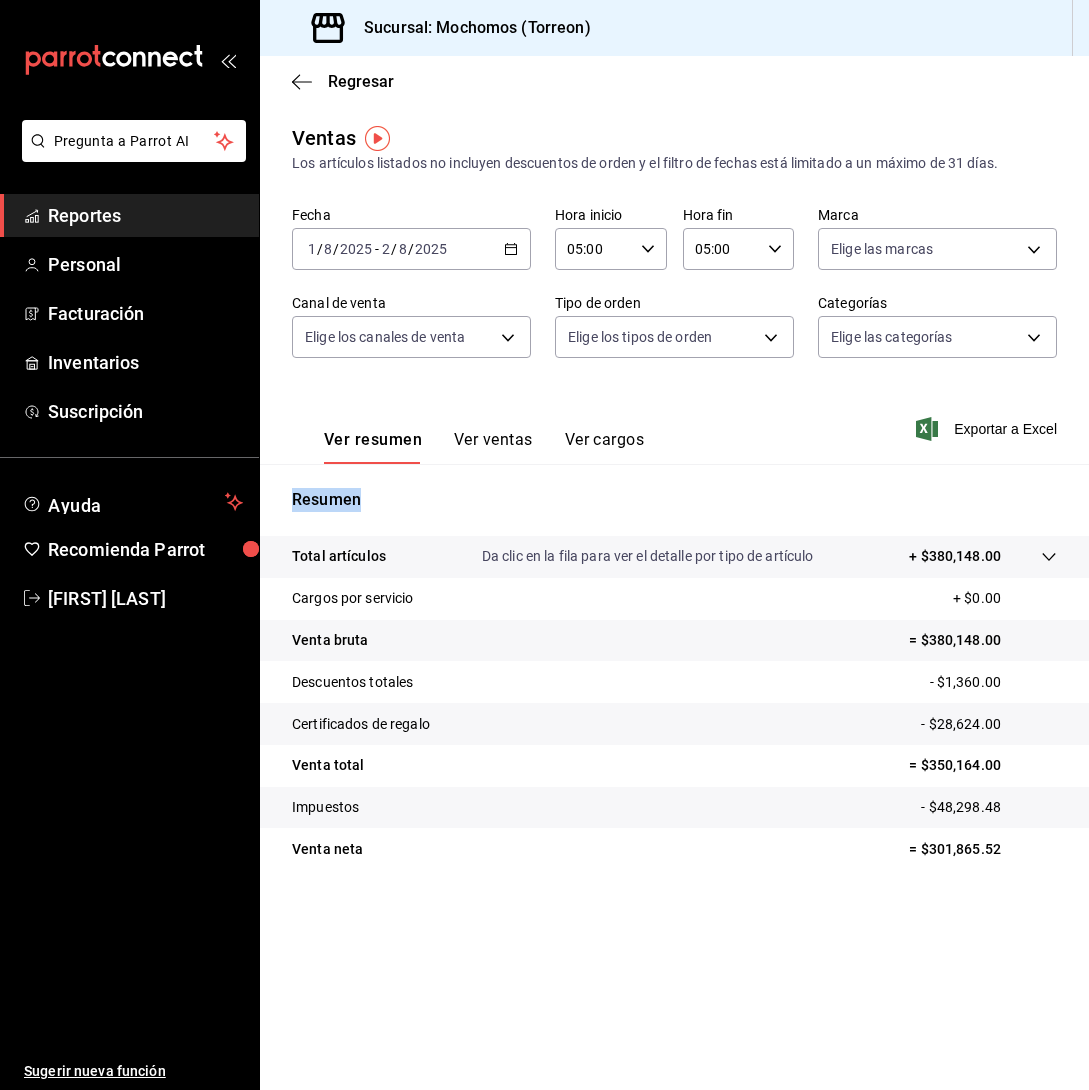 click on "Pregunta a Parrot AI Reportes   Personal   Facturación   Inventarios   Suscripción   Ayuda Recomienda Parrot   [FIRST] [LAST]   Sugerir nueva función   Sucursal: Mochomos ([CITY]) Regresar Ventas Los artículos listados no incluyen descuentos de orden y el filtro de fechas está limitado a un máximo de 31 días. Fecha [DATE]   / [DATE] - [DATE]   / [DATE] Hora inicio 05:00 Hora inicio Hora fin 05:00 Hora fin Marca Elige las marcas Canal de venta Elige los canales de venta Tipo de orden Elige los tipos de orden Categorías Elige las categorías Ver resumen Ver ventas Ver cargos Exportar a Excel Resumen Total artículos Da clic en la fila para ver el detalle por tipo de artículo + $380,148.00 Cargos por servicio + $0.00 Venta bruta = $380,148.00 Descuentos totales - $1,360.00 Certificados de regalo - $28,624.00 Venta total = $350,164.00 Impuestos - $48,298.48 Venta neta = $301,865.52 Pregunta a Parrot AI Reportes   Personal   Facturación   Inventarios   Suscripción   Ayuda Recomienda Parrot" at bounding box center (544, 545) 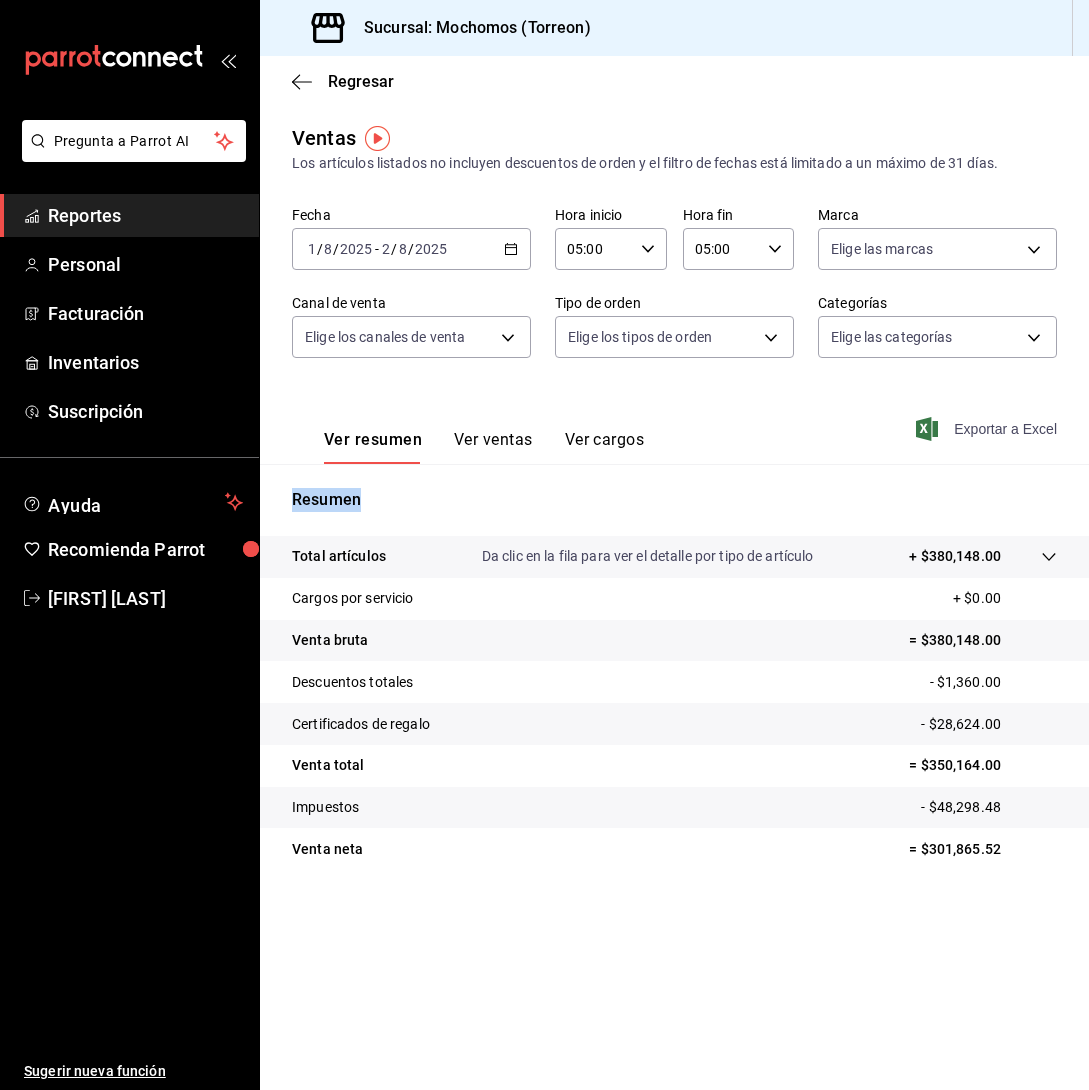 click on "Exportar a Excel" at bounding box center [988, 429] 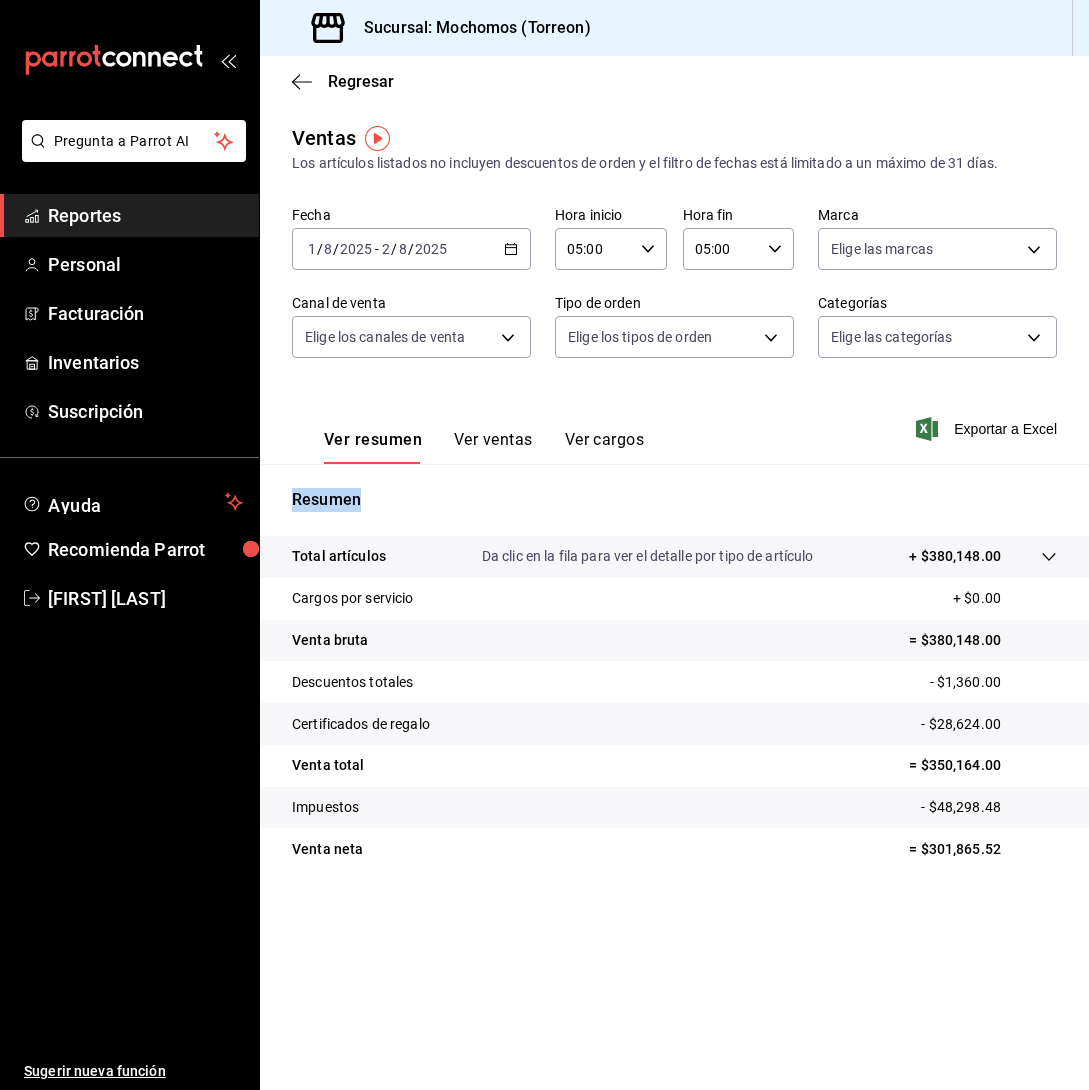 click 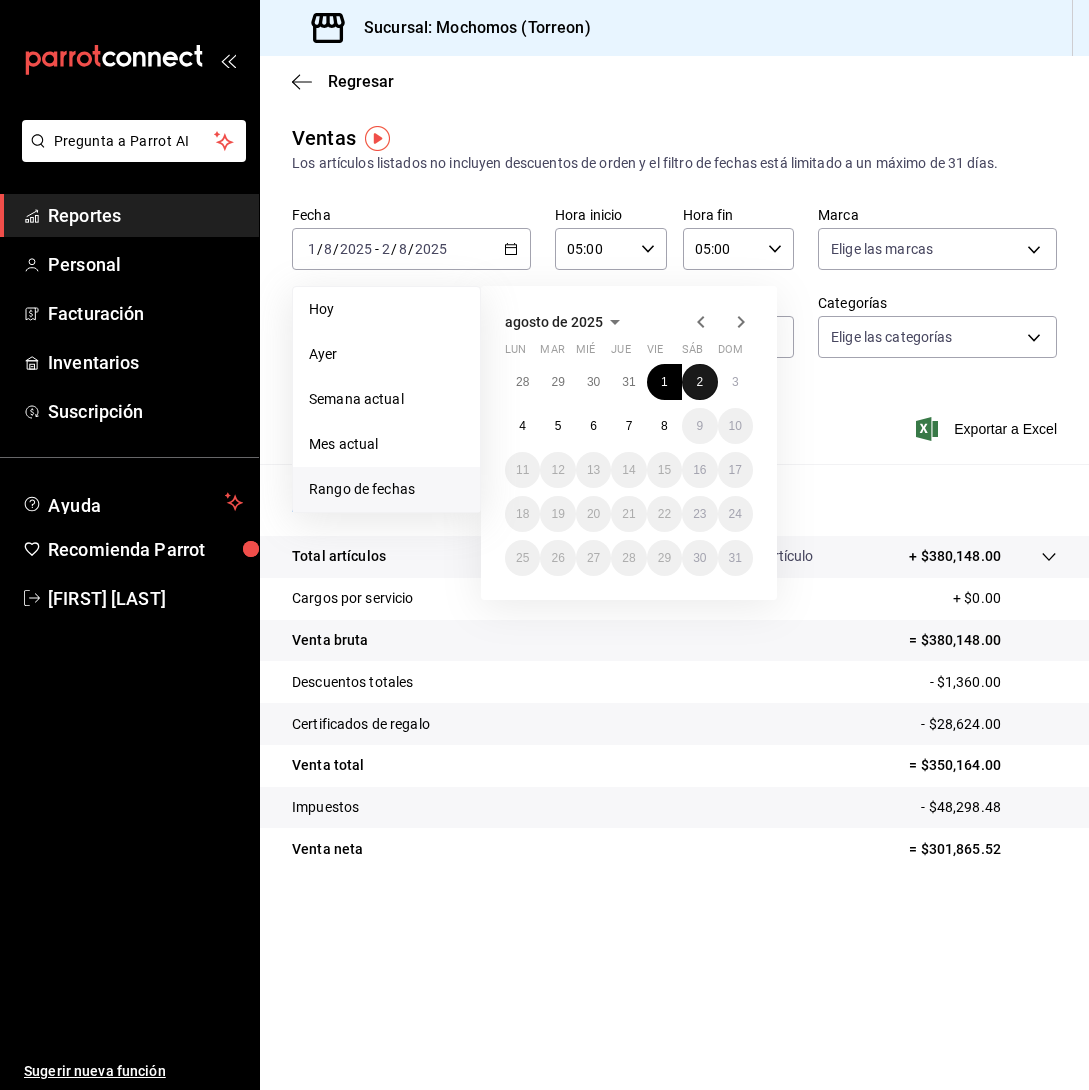 click on "2" at bounding box center (699, 382) 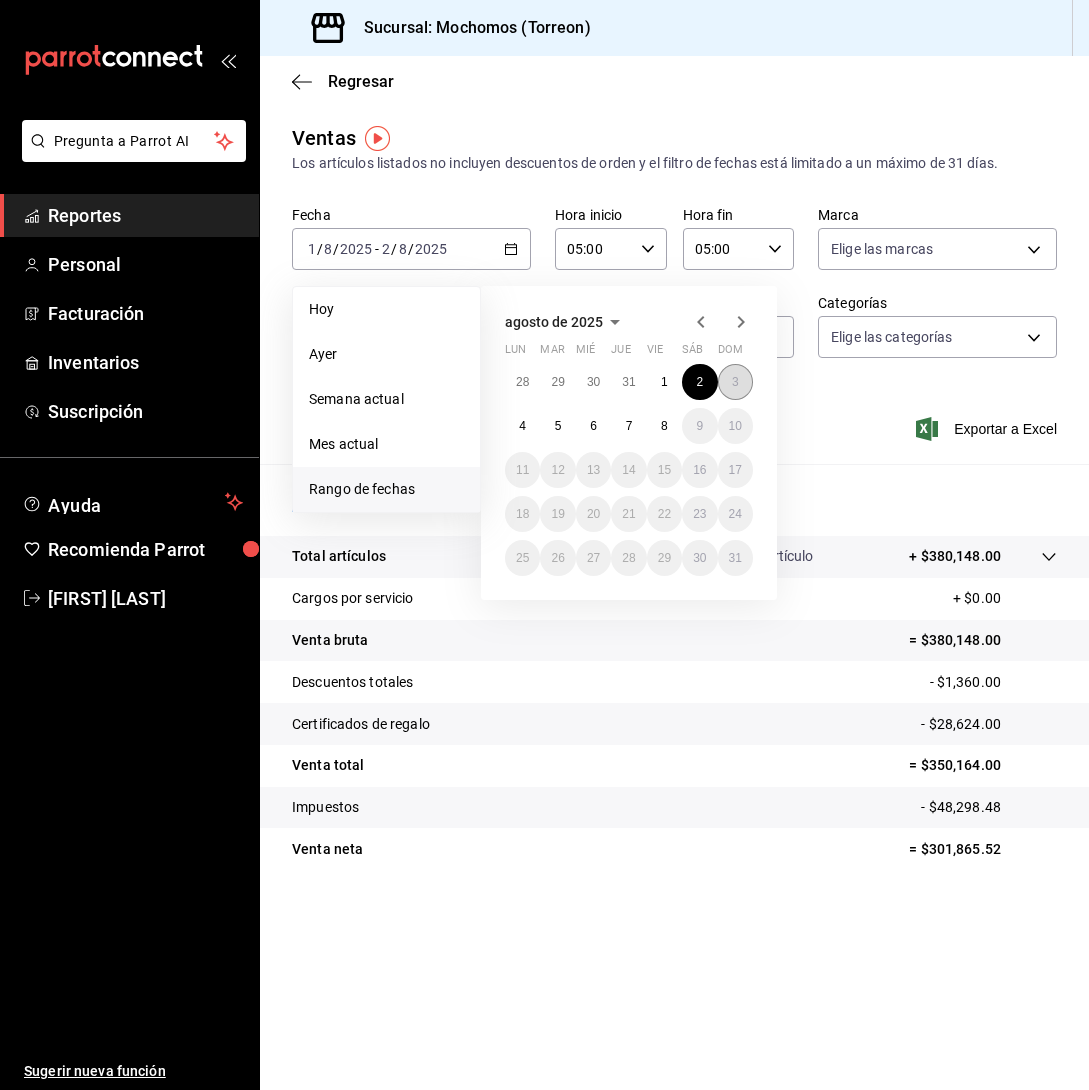 click on "3" at bounding box center (735, 382) 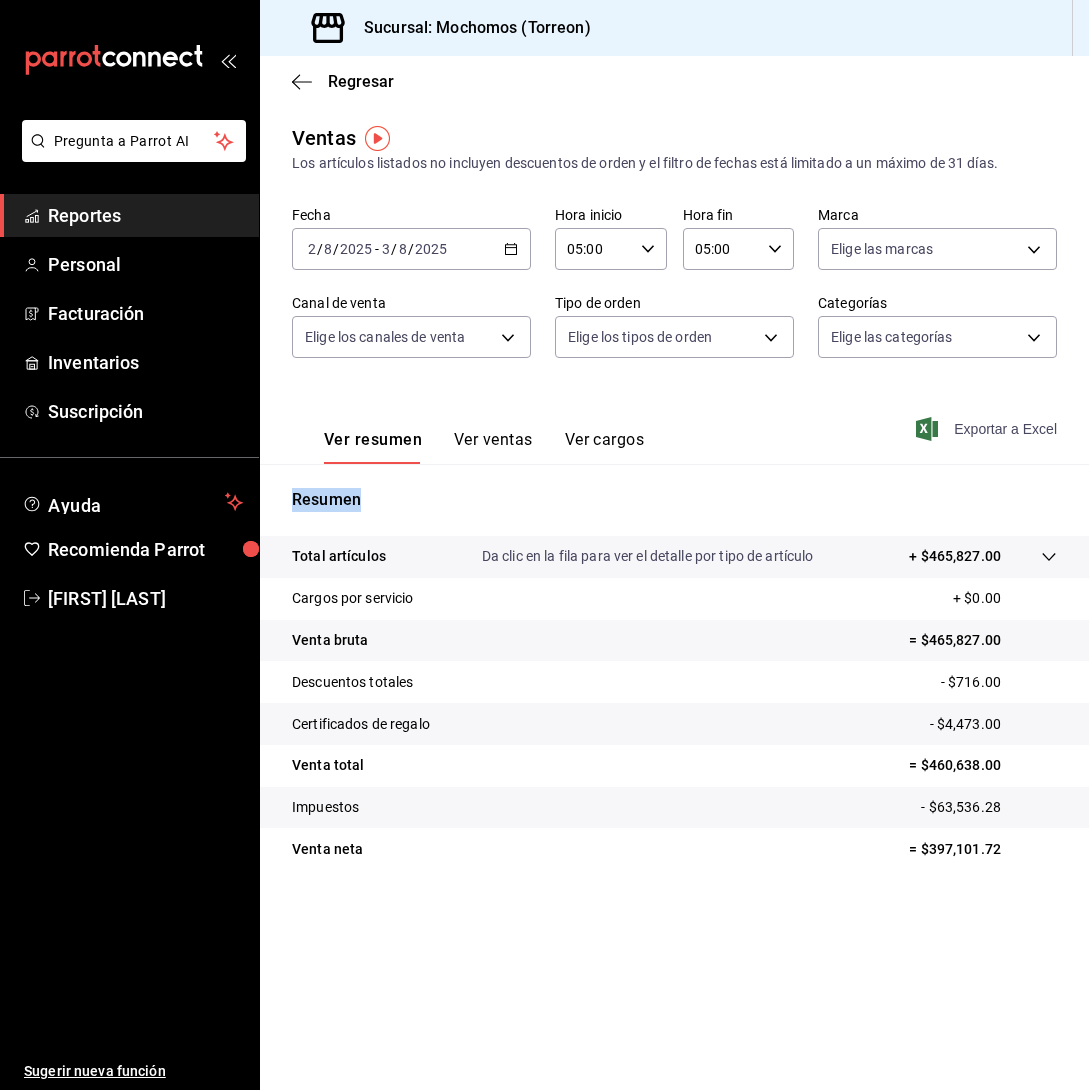 click on "Exportar a Excel" at bounding box center [988, 429] 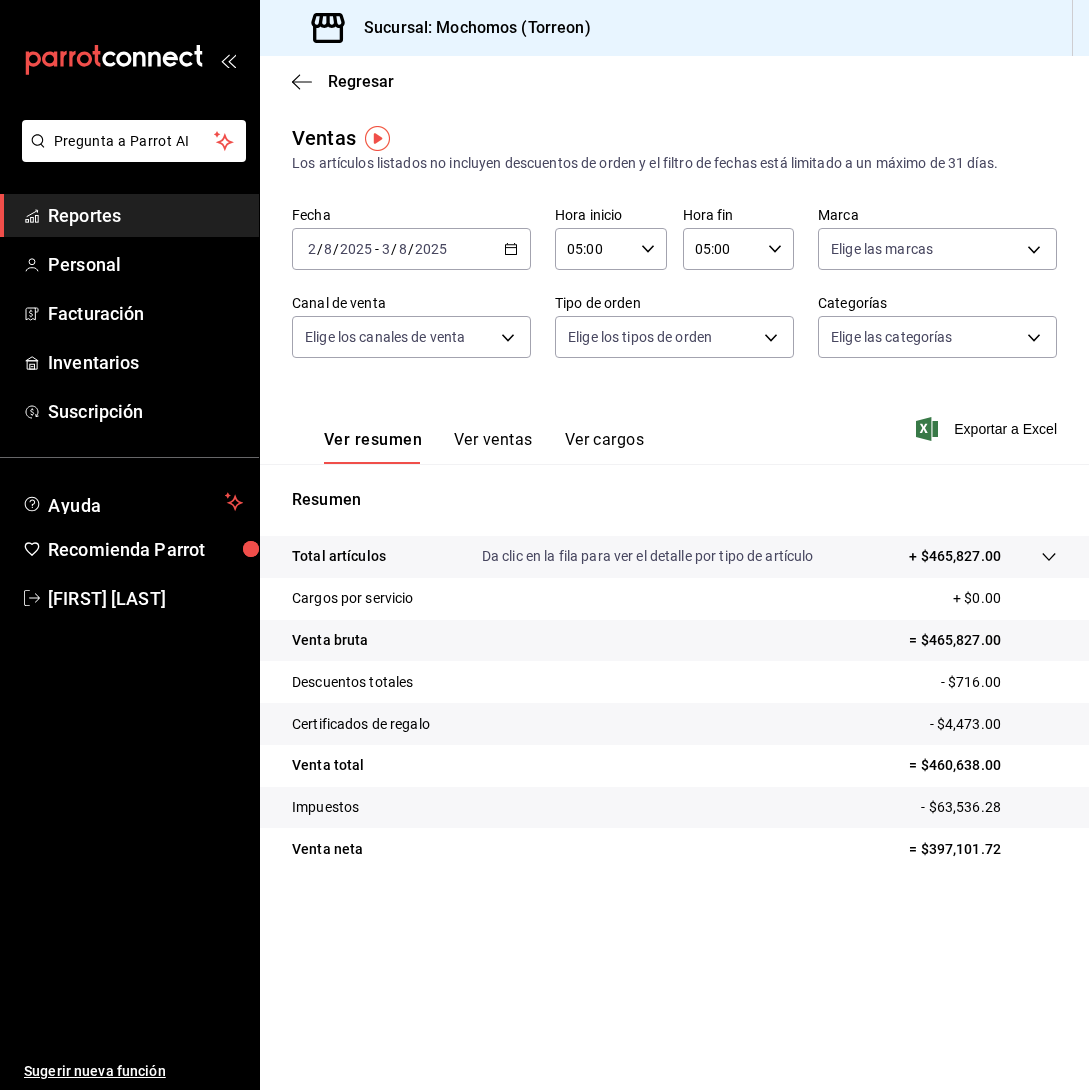 click on "2025-08-02 2 / 8 / 2025 - 2025-08-03 3 / 8 / 2025" at bounding box center [411, 249] 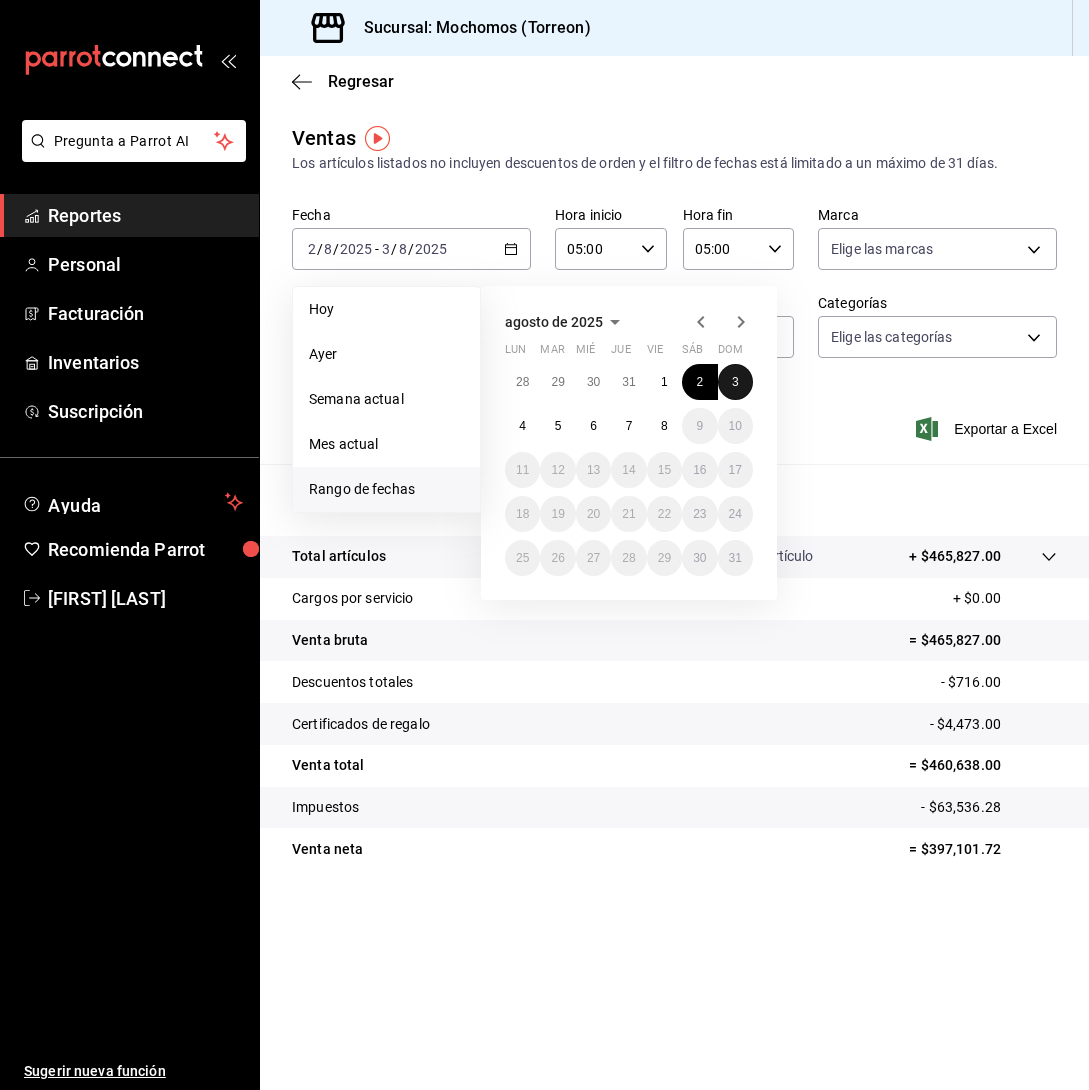 click on "3" at bounding box center (735, 382) 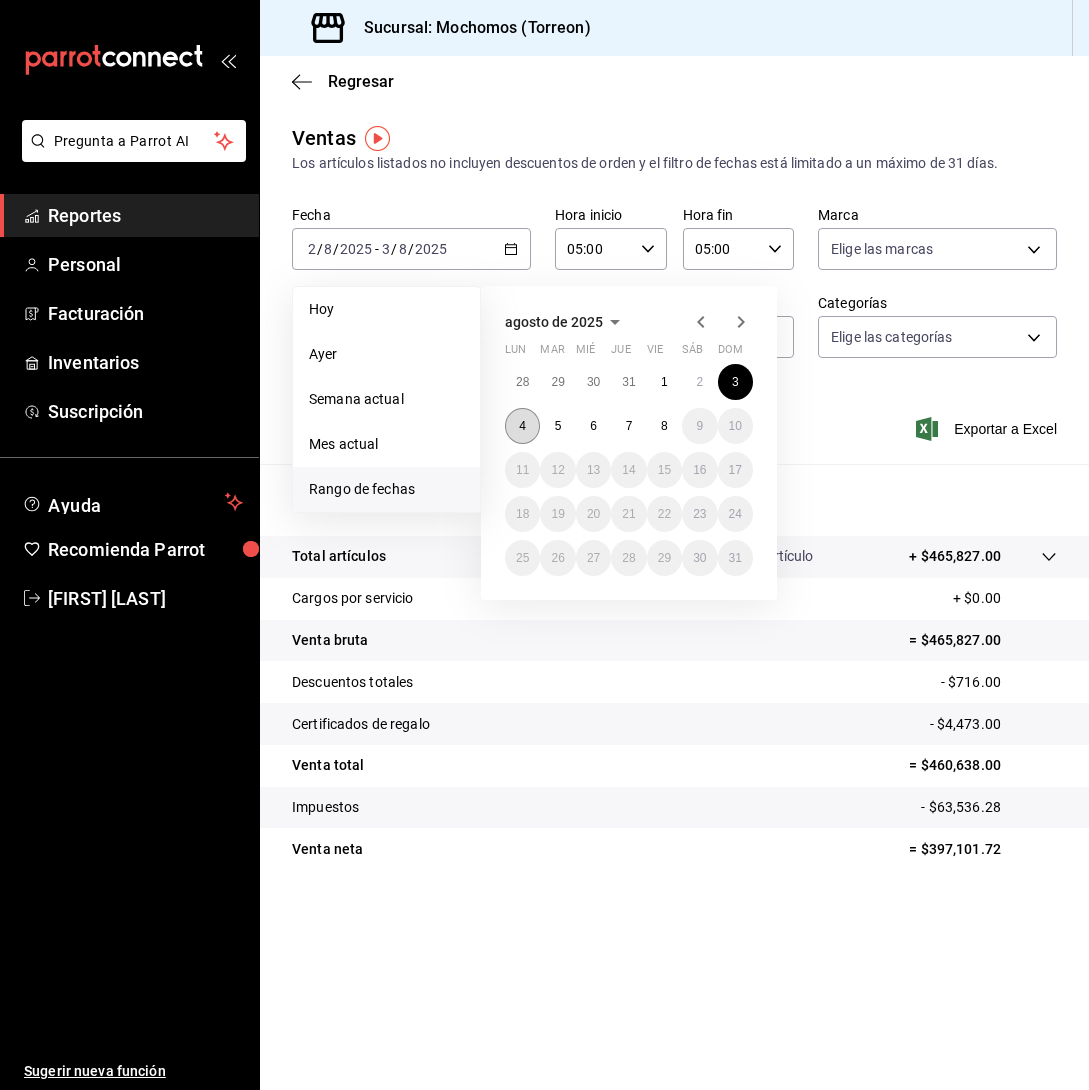 click on "4" at bounding box center (522, 426) 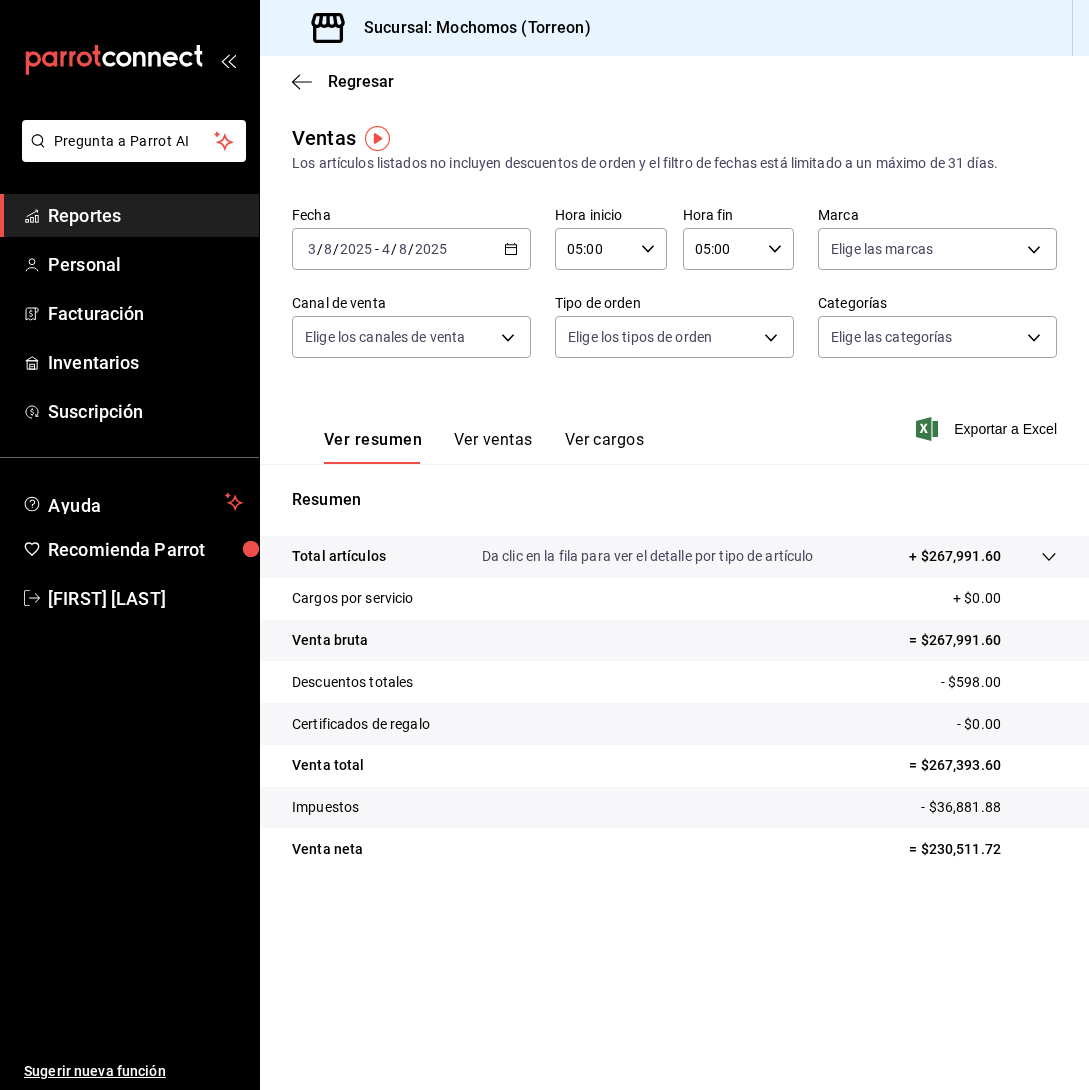 click on "Exportar a Excel" at bounding box center [988, 429] 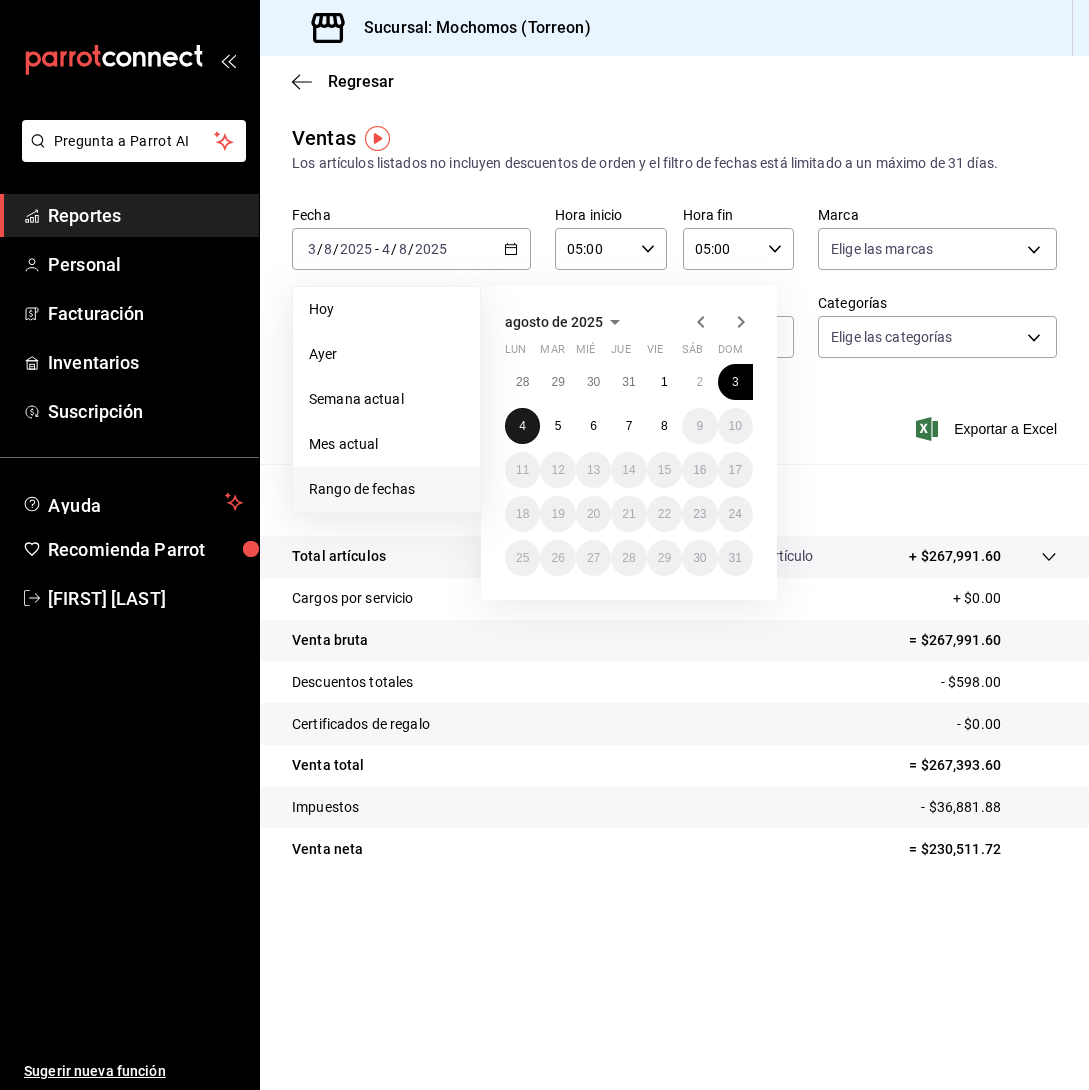 click on "4" at bounding box center (522, 426) 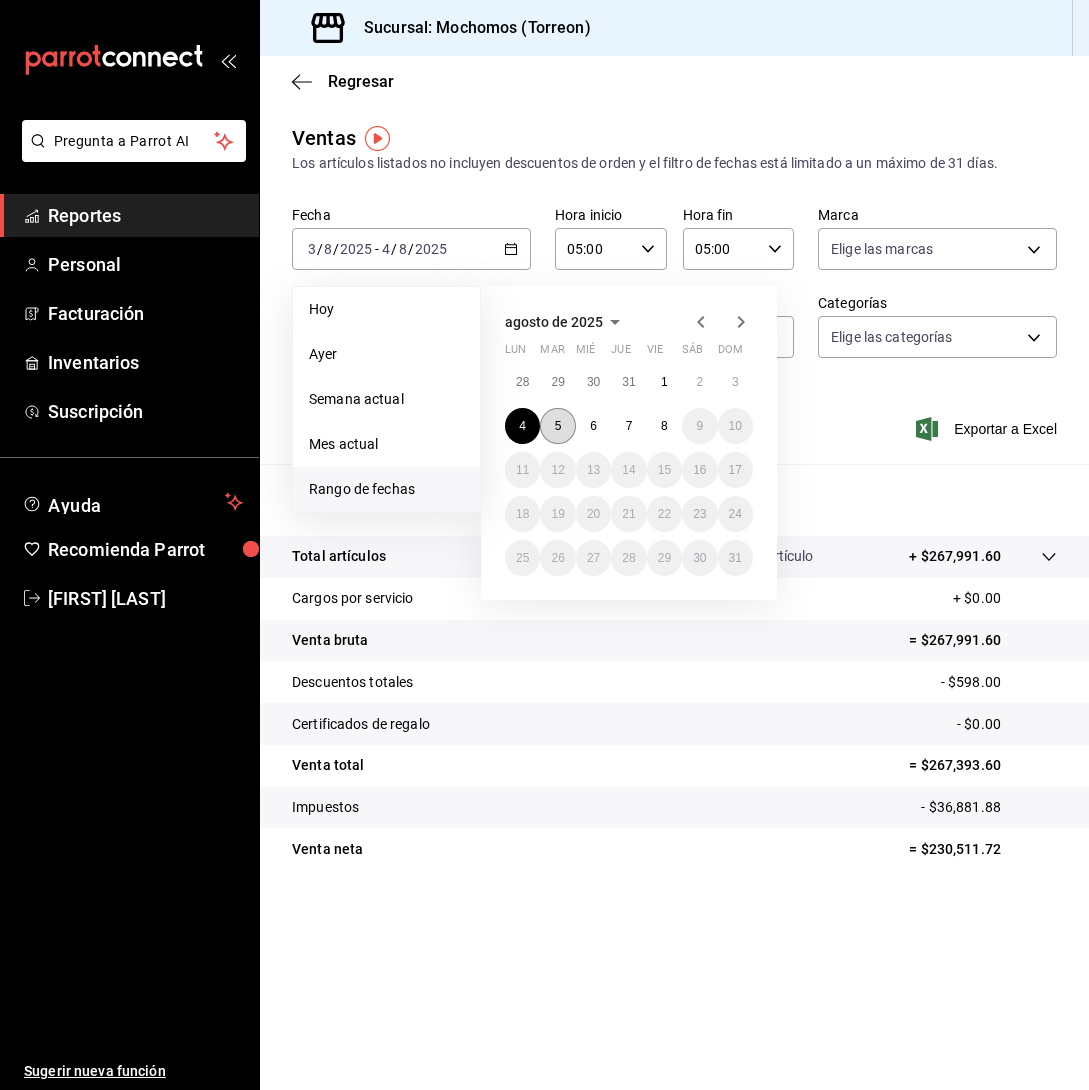 click on "5" at bounding box center (558, 426) 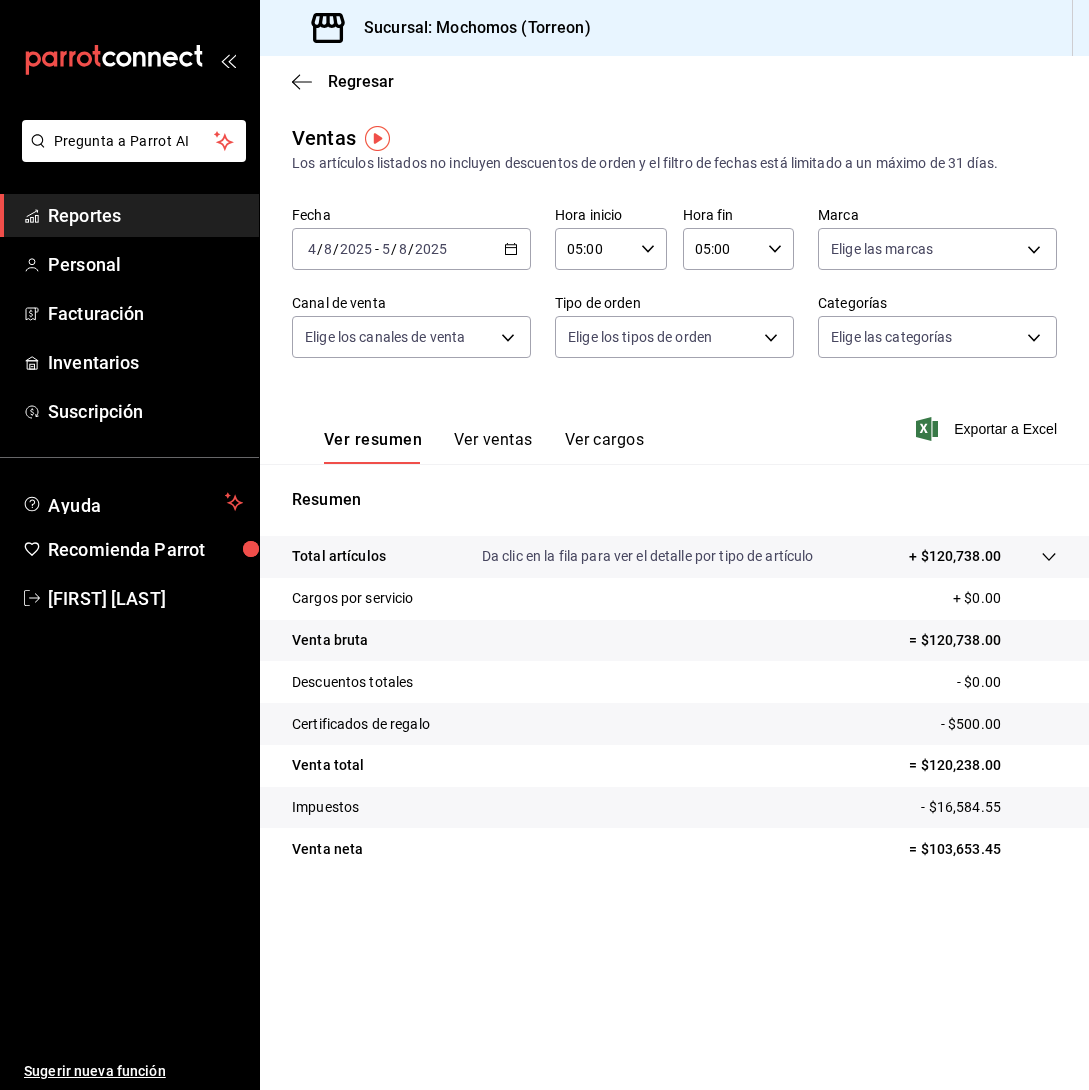 click on "Ver resumen Ver ventas Ver cargos Exportar a Excel" at bounding box center (674, 423) 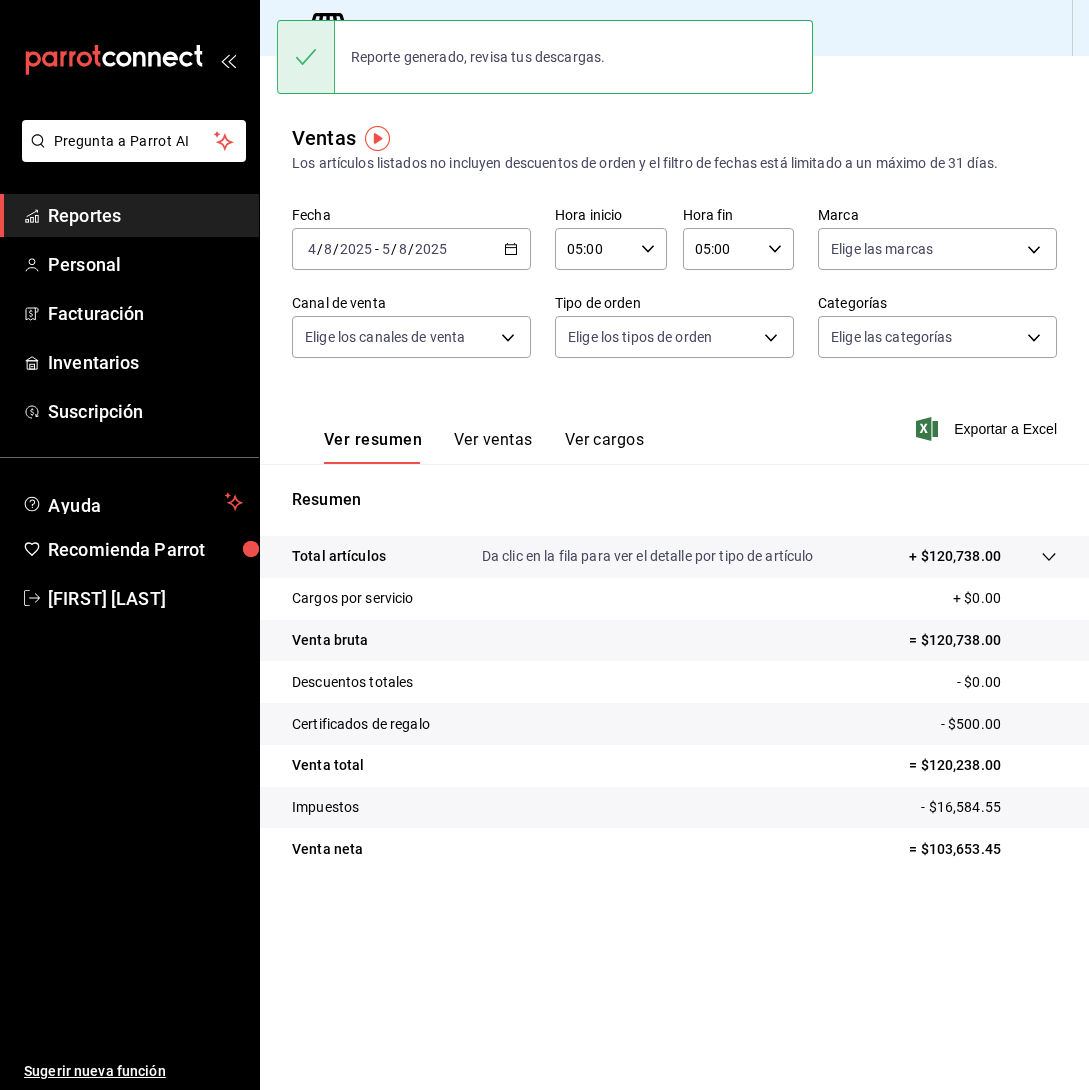 click 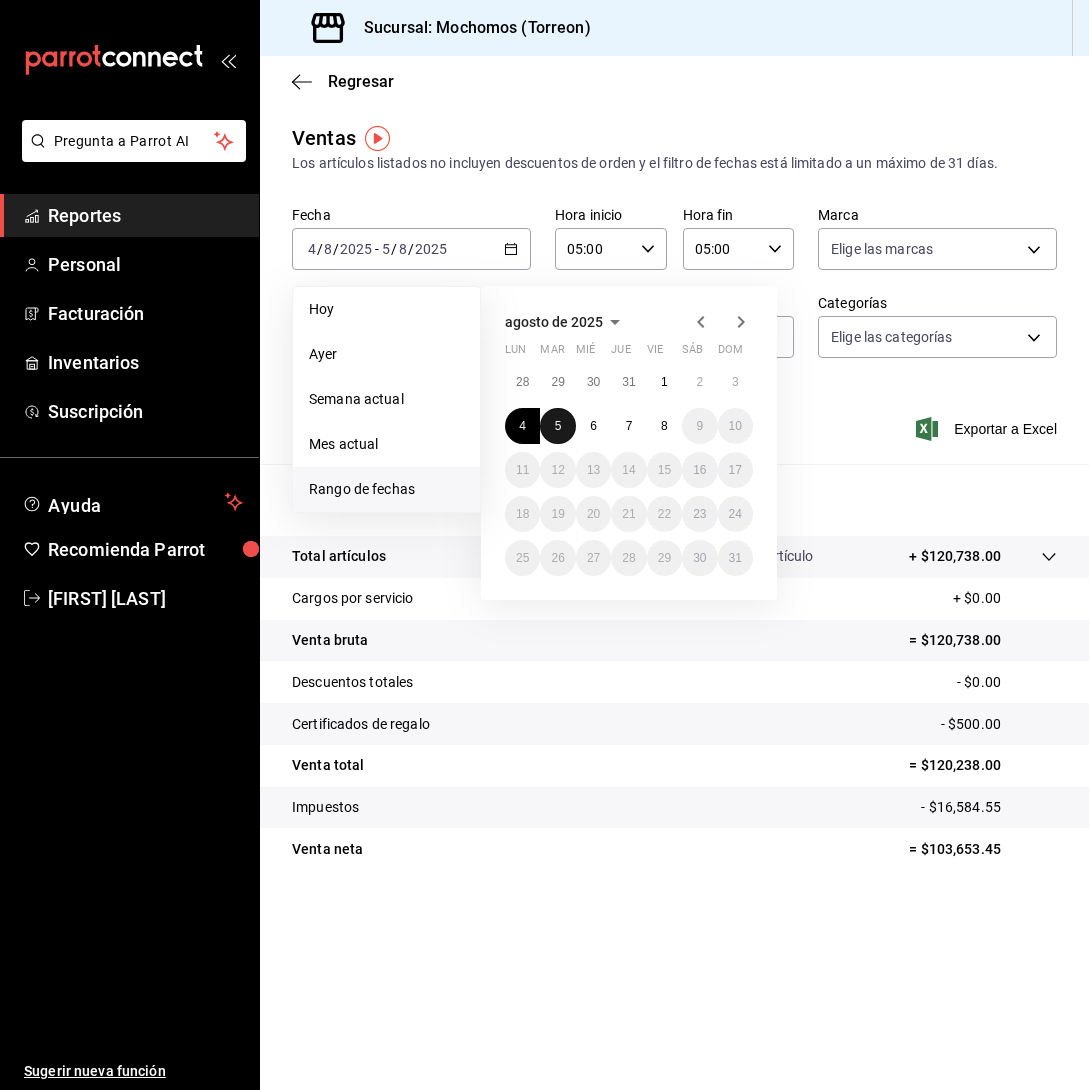 click on "5" at bounding box center (557, 426) 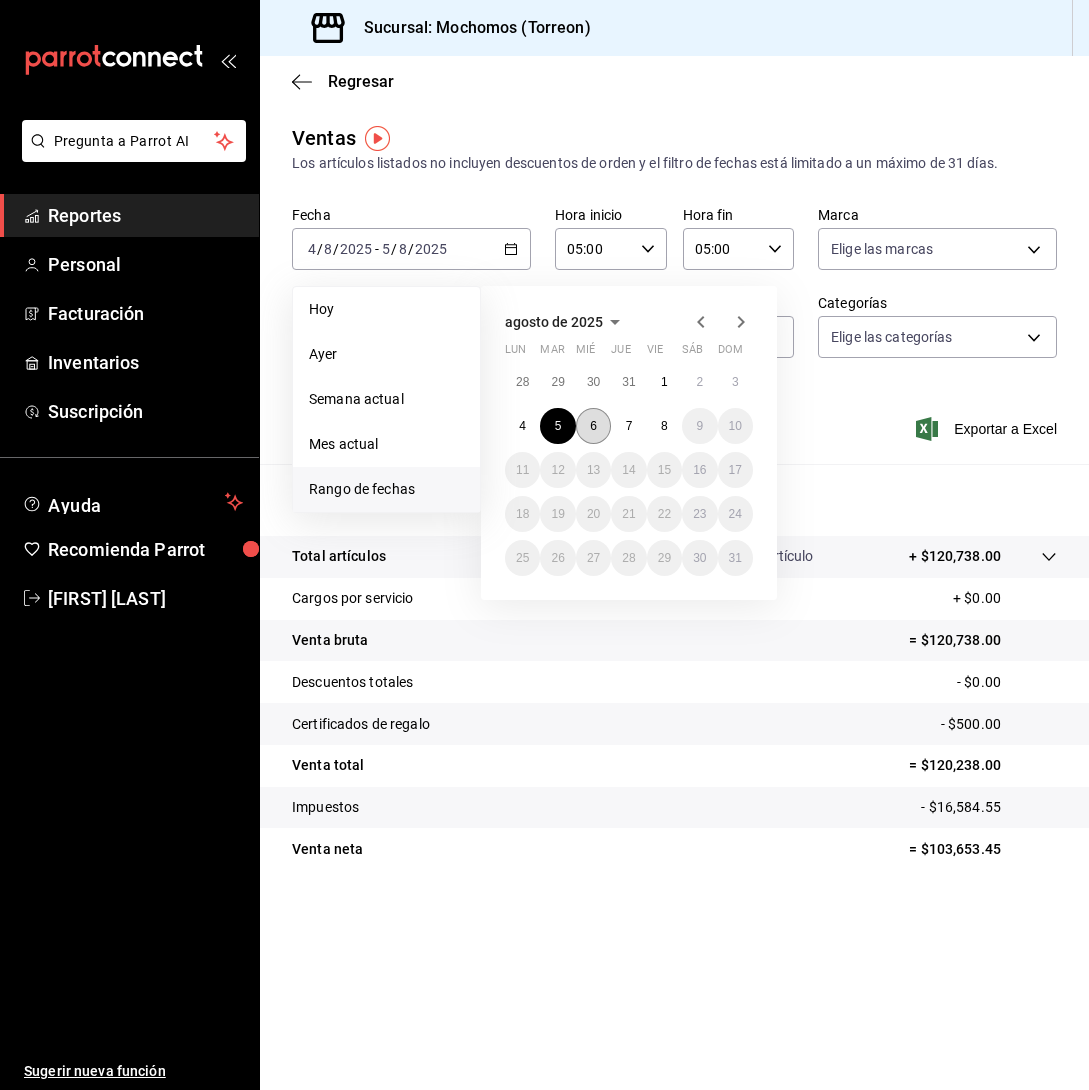 click on "6" at bounding box center [593, 426] 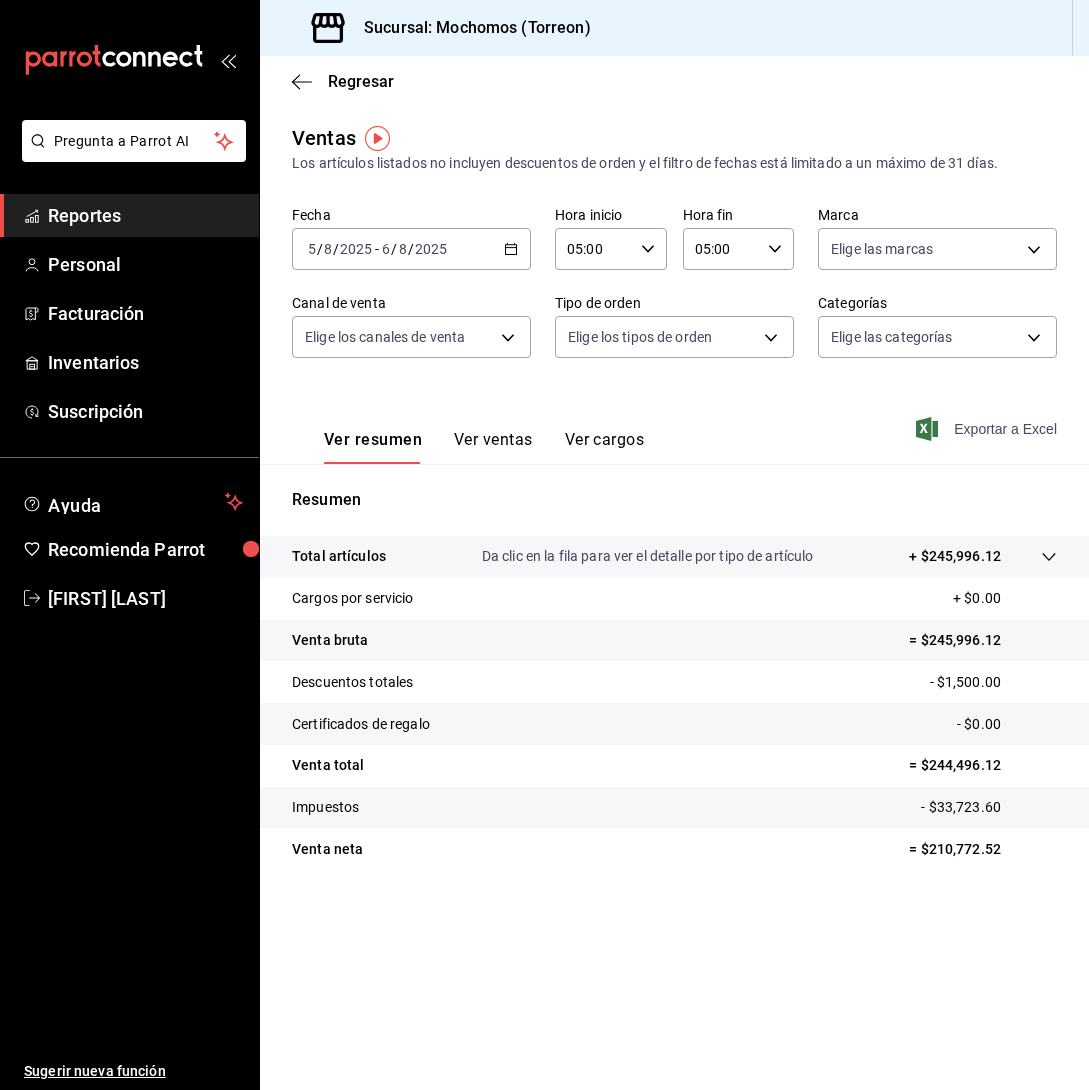 click on "Exportar a Excel" at bounding box center (988, 429) 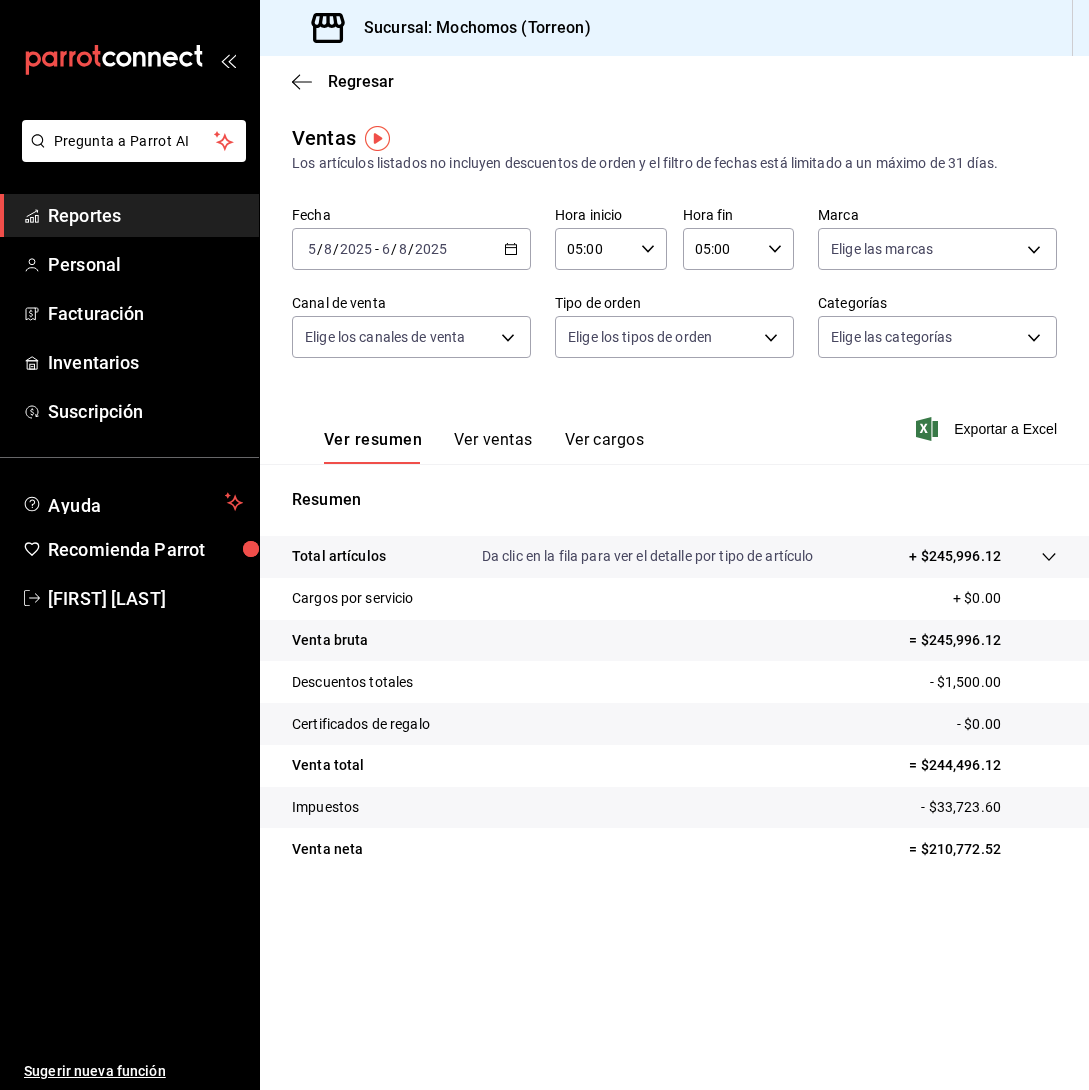 click 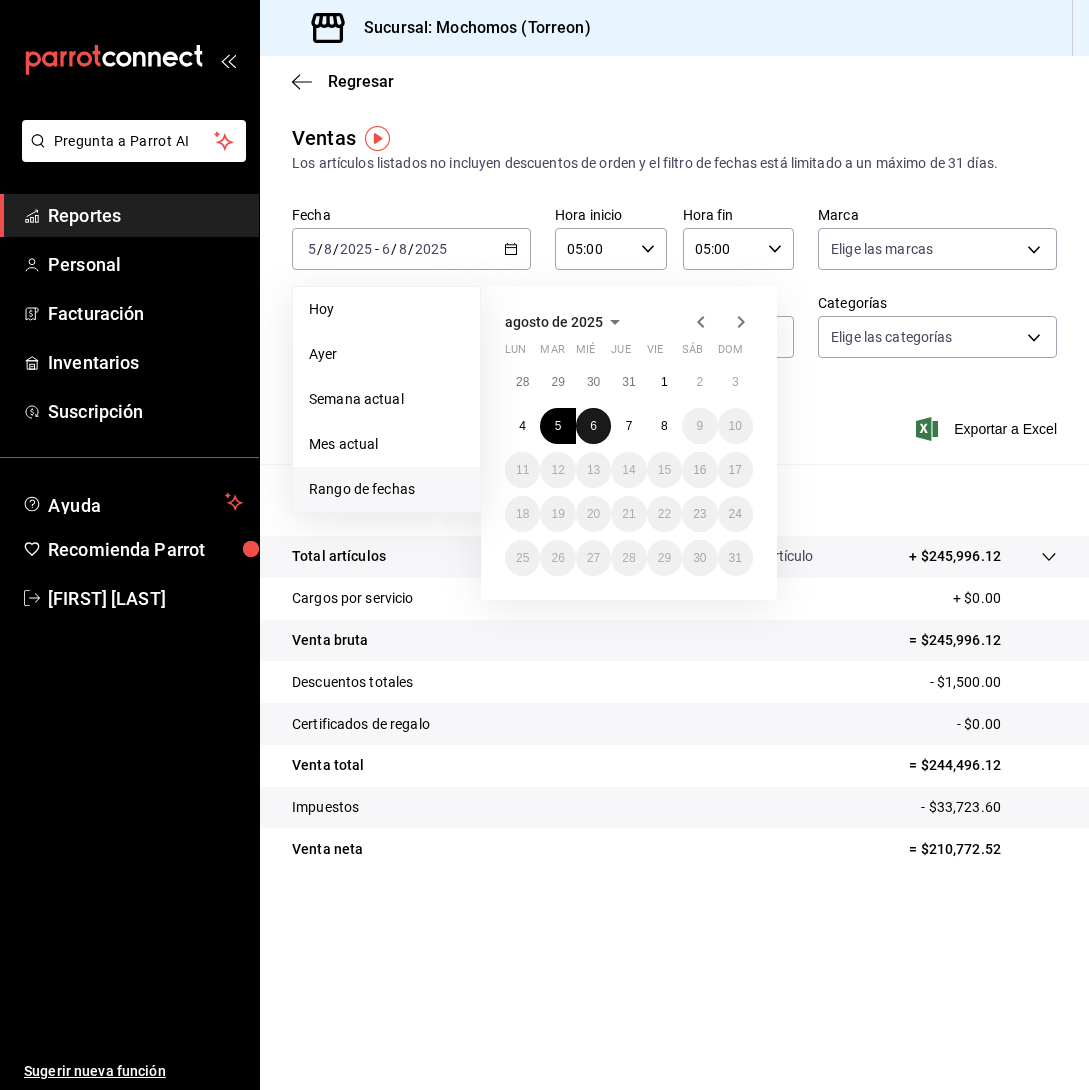 click on "6" at bounding box center [593, 426] 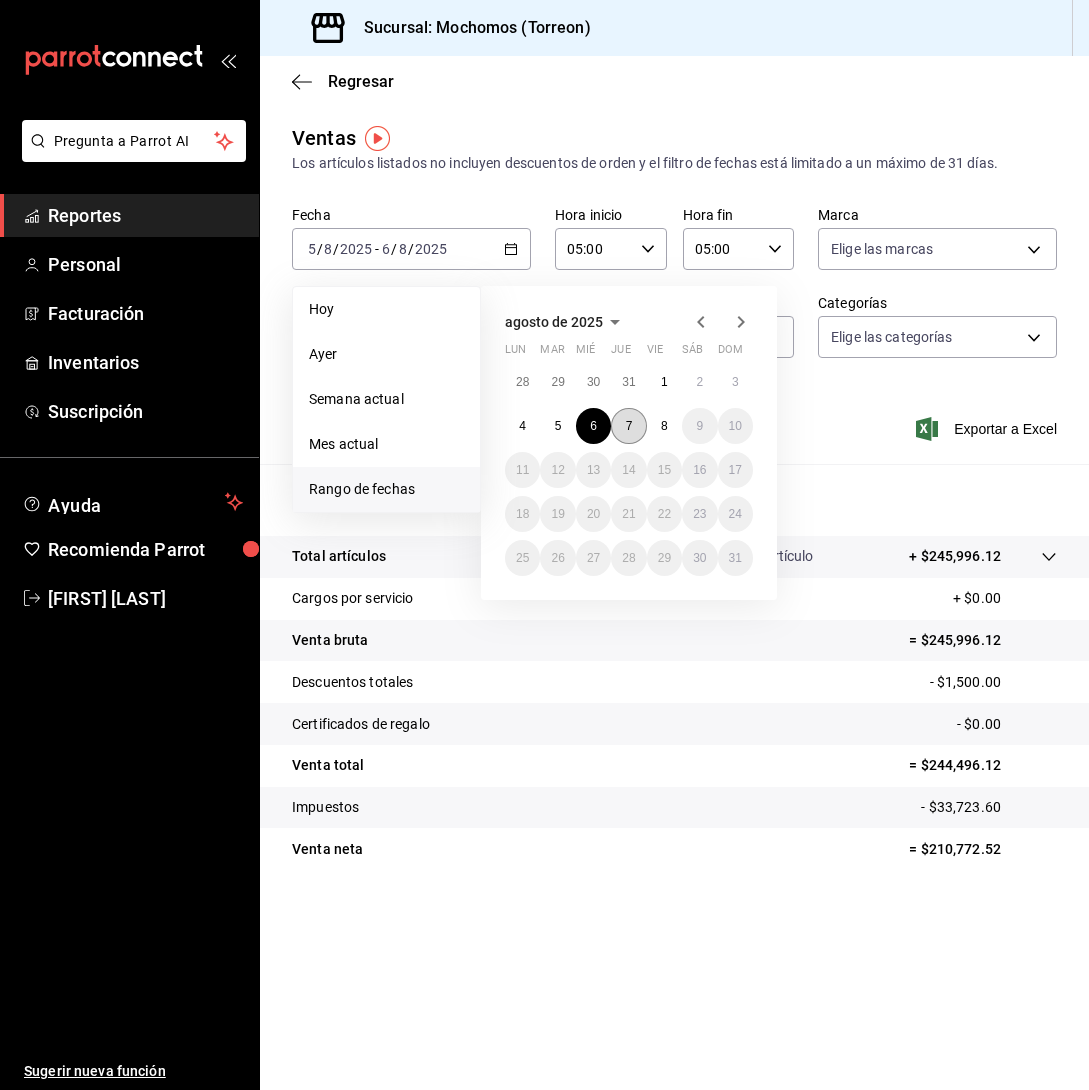 click on "7" at bounding box center (629, 426) 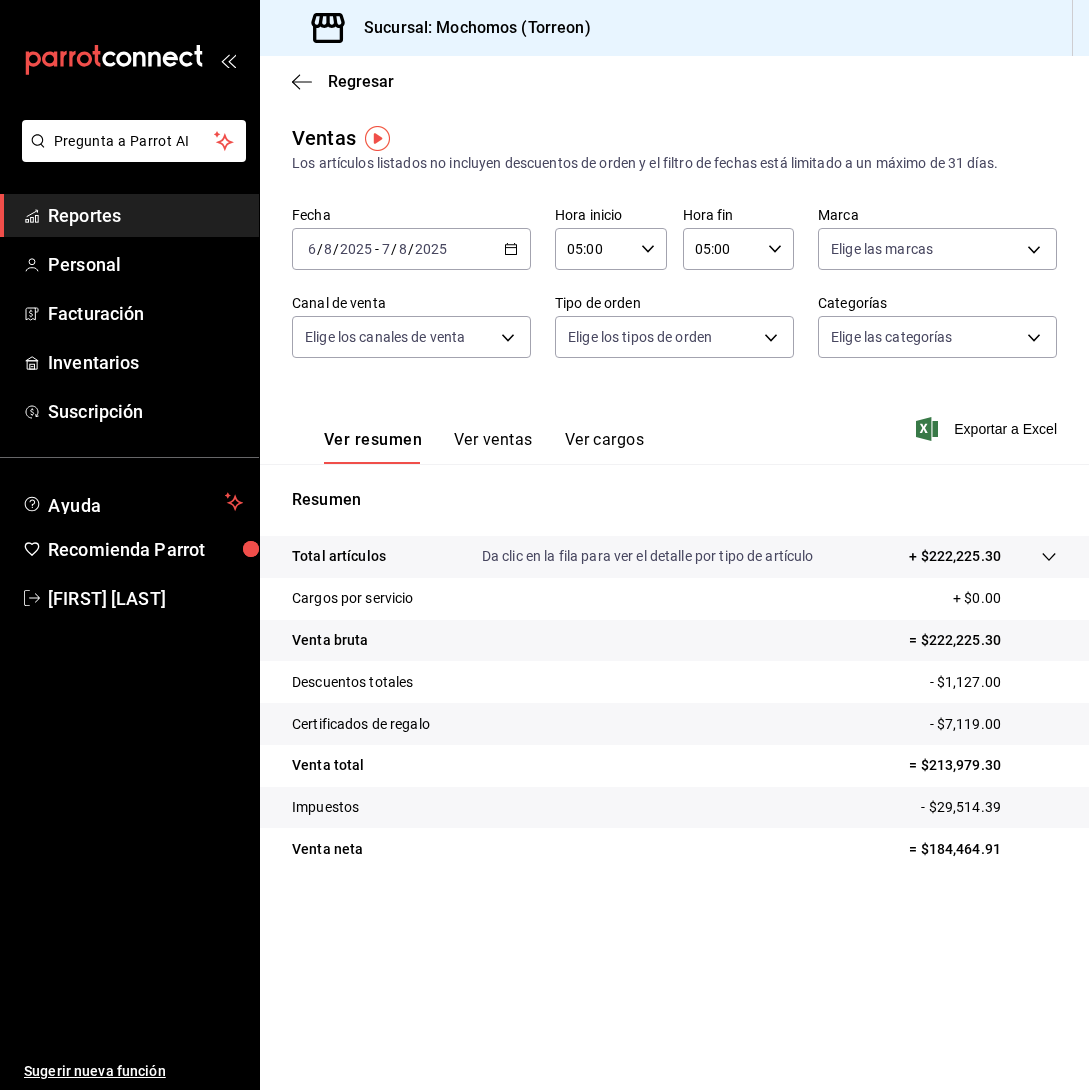 click on "Exportar a Excel" at bounding box center (988, 429) 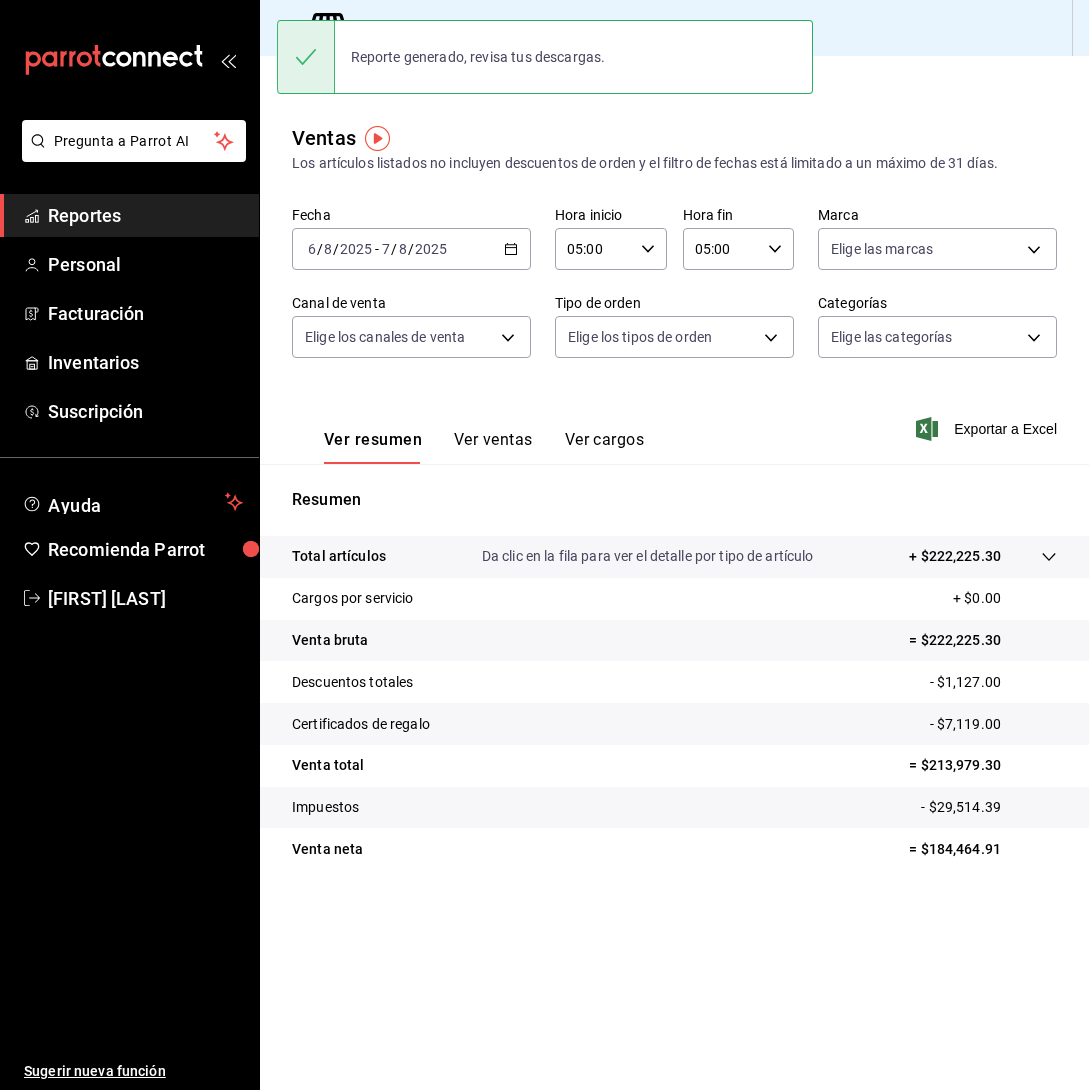 click 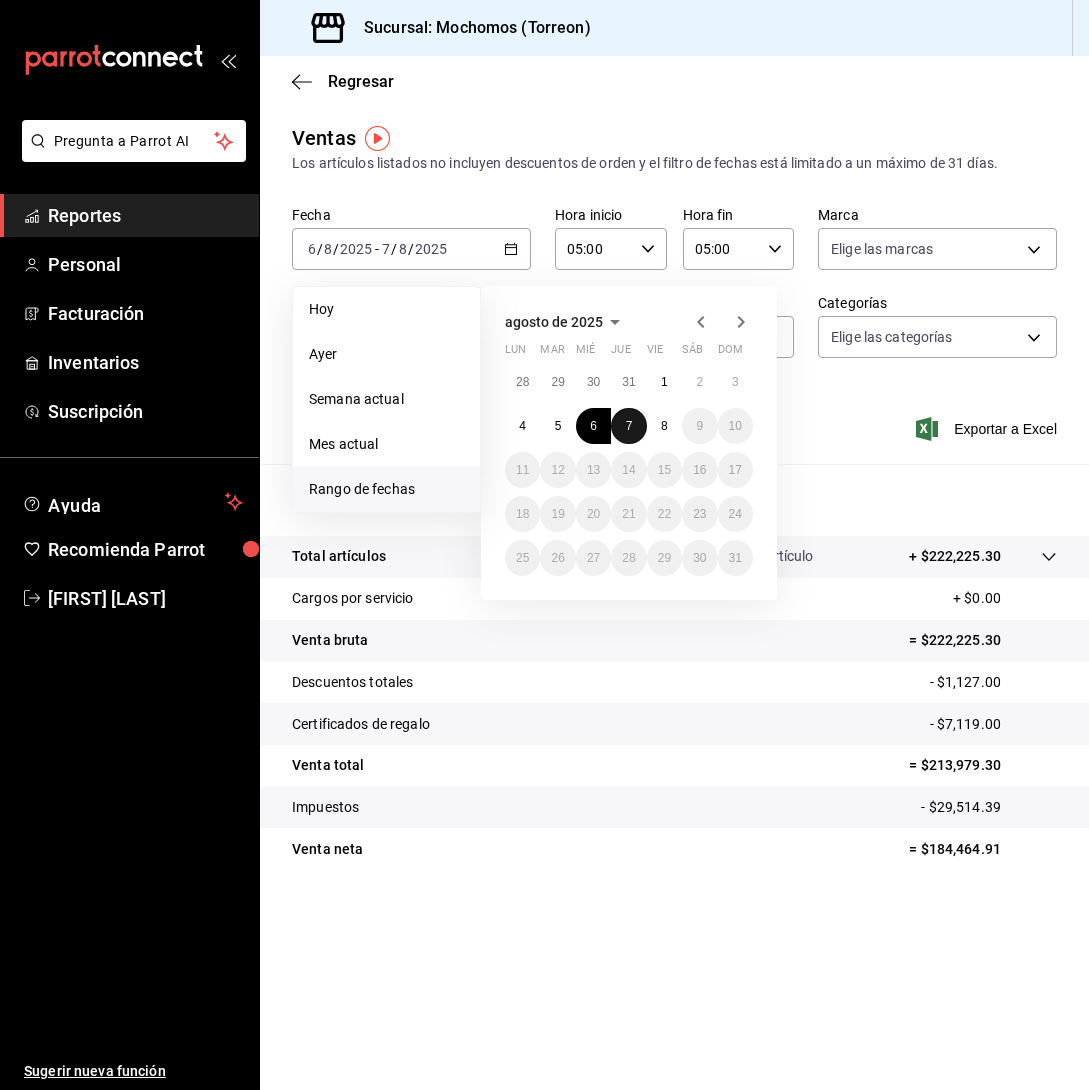 click on "7" at bounding box center [629, 426] 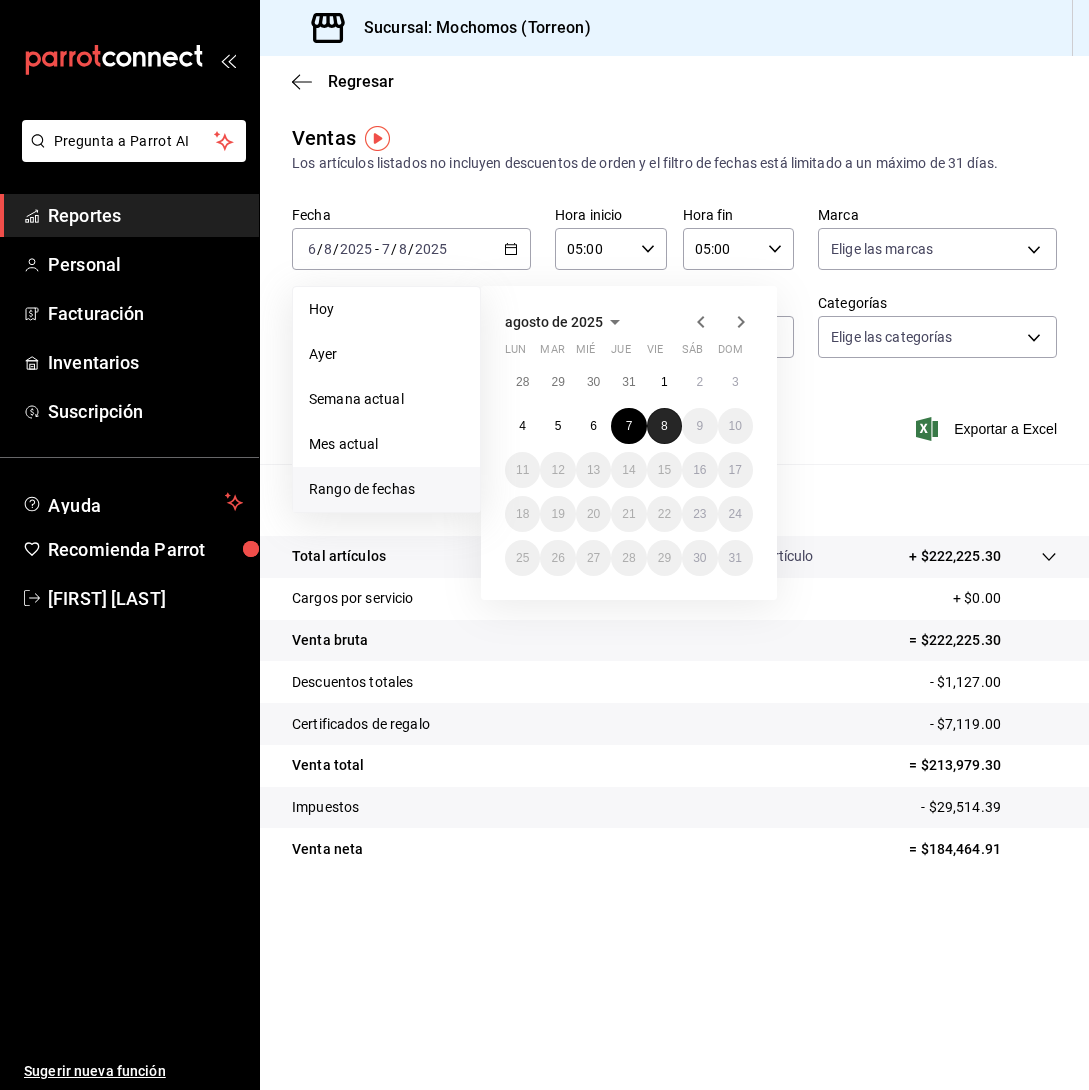 click on "8" at bounding box center [664, 426] 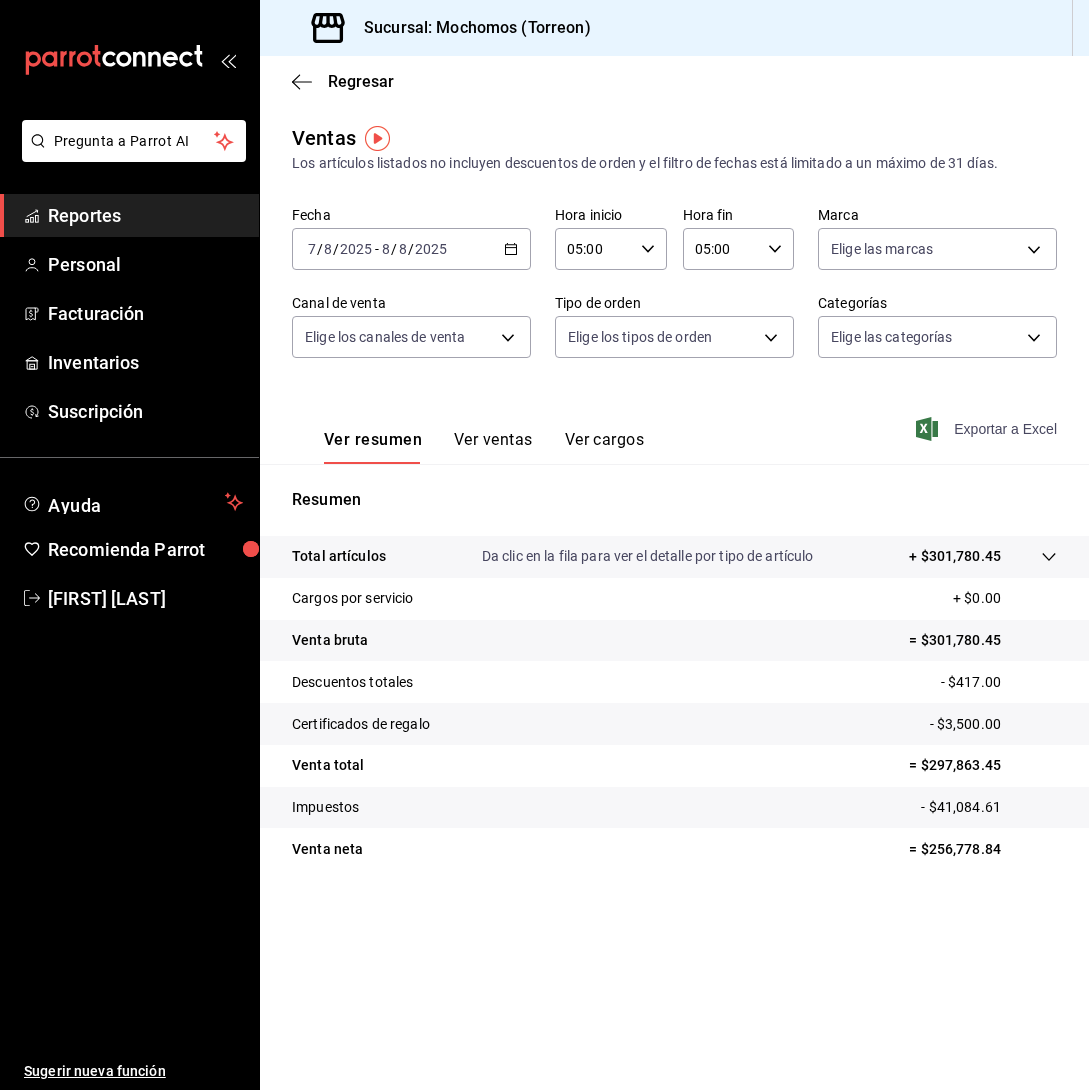 click on "Exportar a Excel" at bounding box center (988, 429) 